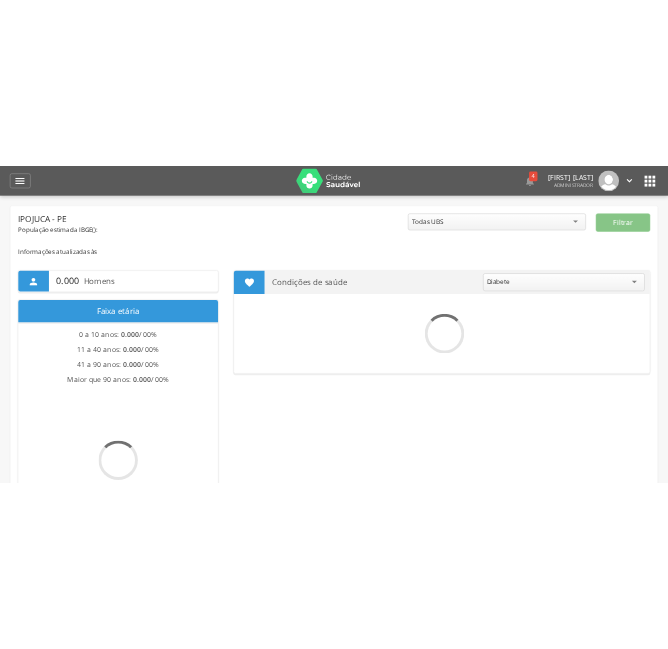 scroll, scrollTop: 0, scrollLeft: 0, axis: both 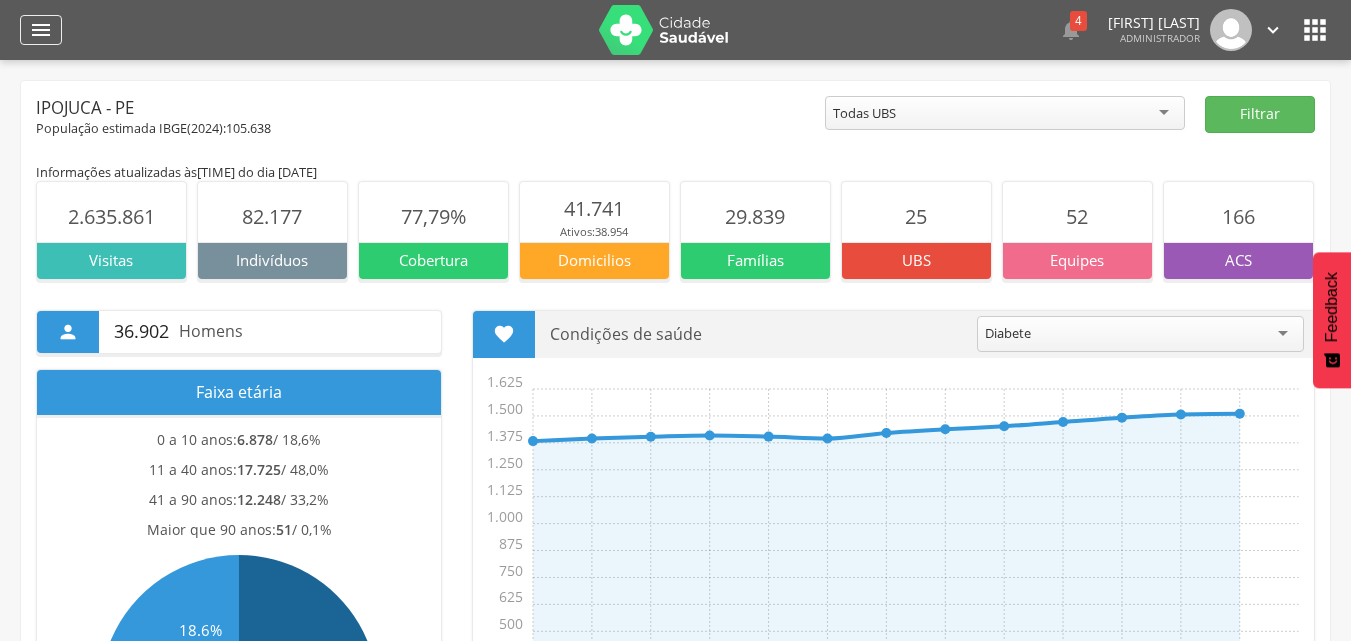 click on "" at bounding box center [41, 30] 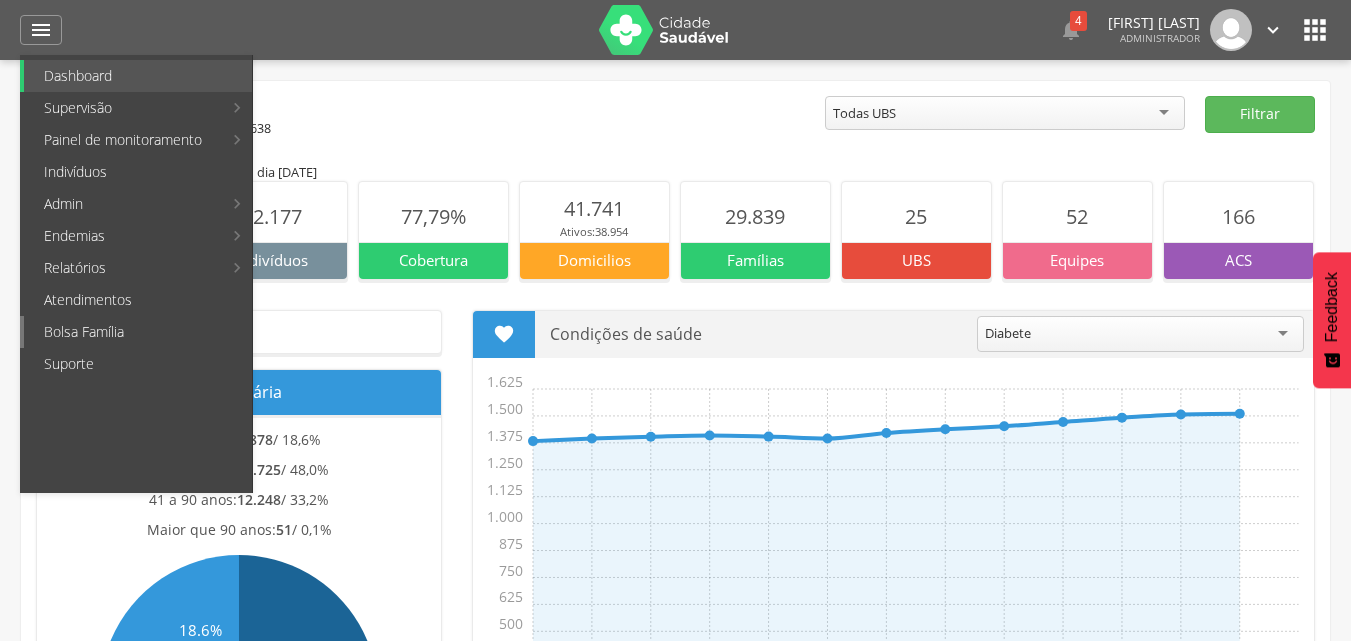 click on "Bolsa Família" at bounding box center (138, 332) 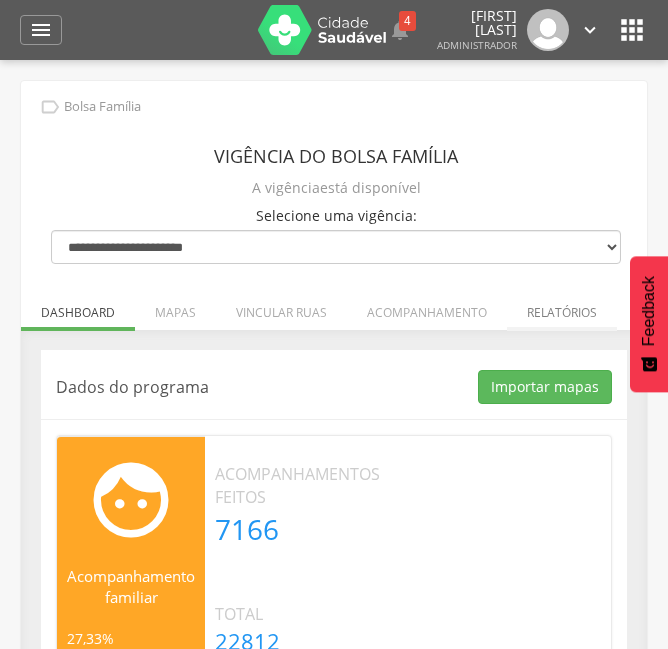 click on "Relatórios" at bounding box center [562, 307] 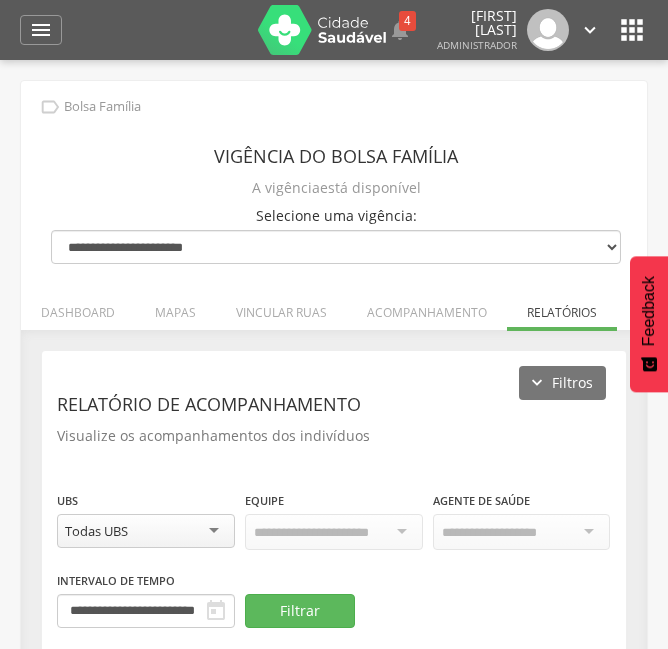 scroll, scrollTop: 74, scrollLeft: 0, axis: vertical 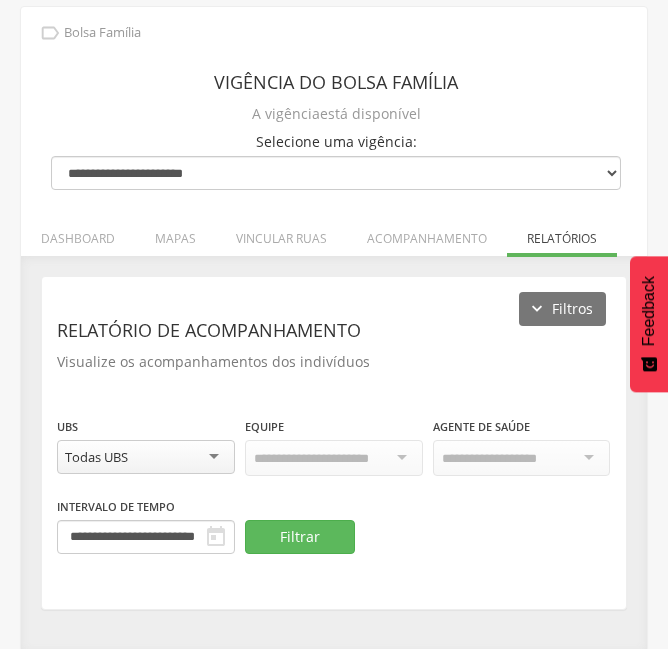 click on "Todas UBS" at bounding box center [146, 457] 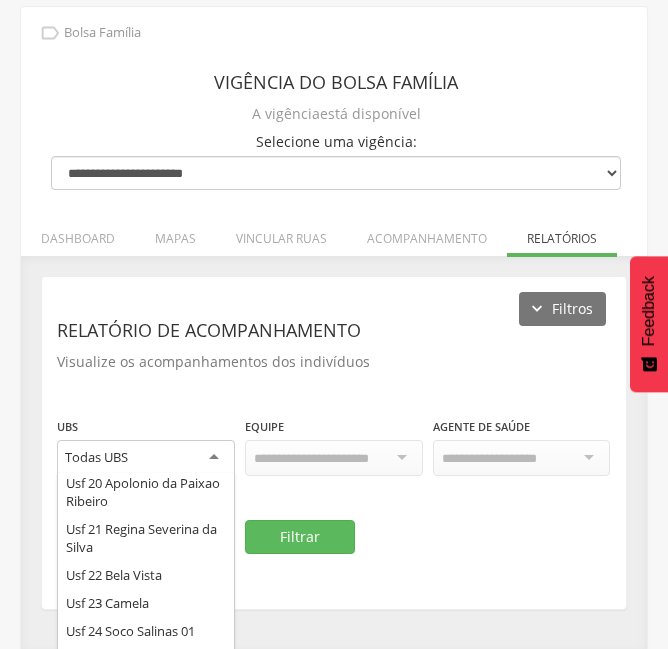 scroll, scrollTop: 744, scrollLeft: 0, axis: vertical 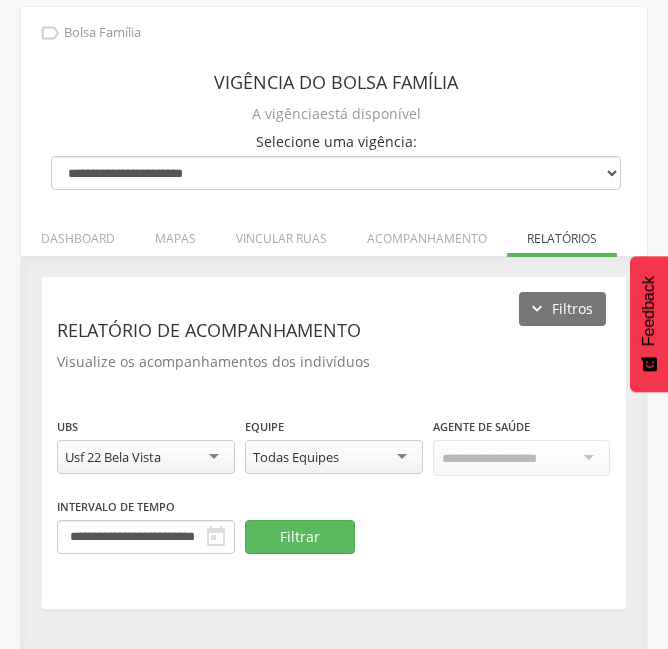 click on "Todas Equipes" at bounding box center [334, 457] 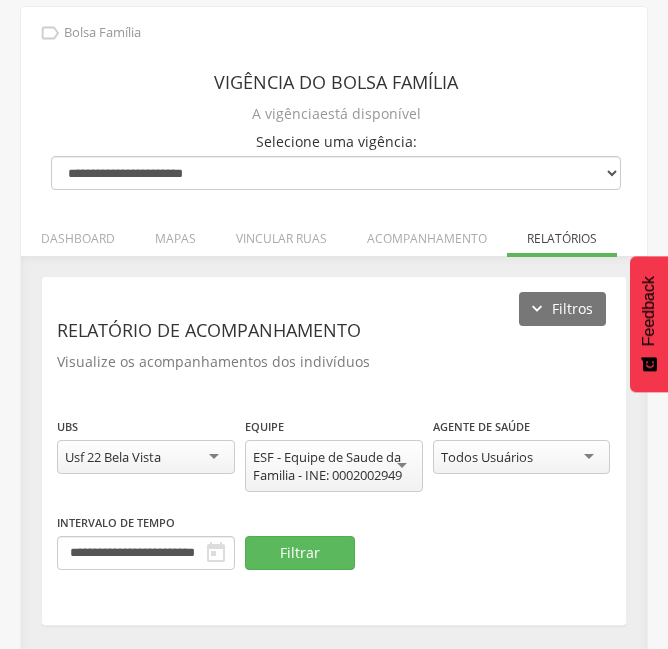 click on "Todos Usuários" at bounding box center [522, 457] 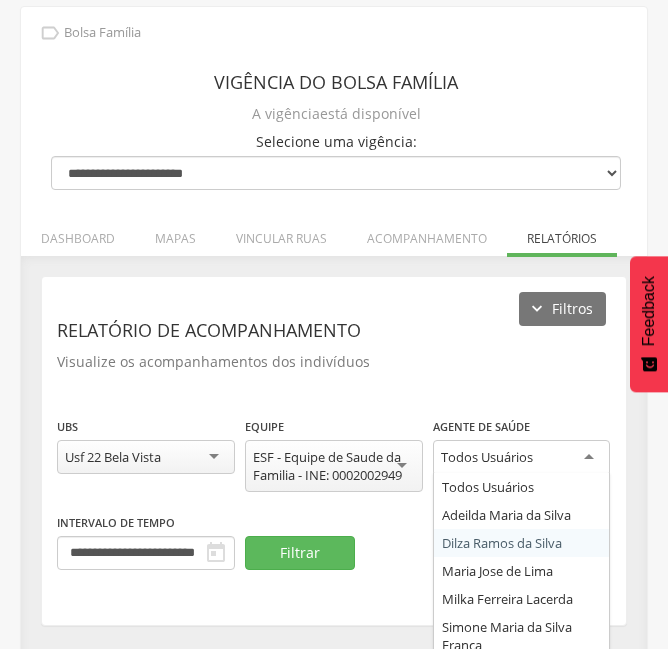 scroll, scrollTop: 92, scrollLeft: 0, axis: vertical 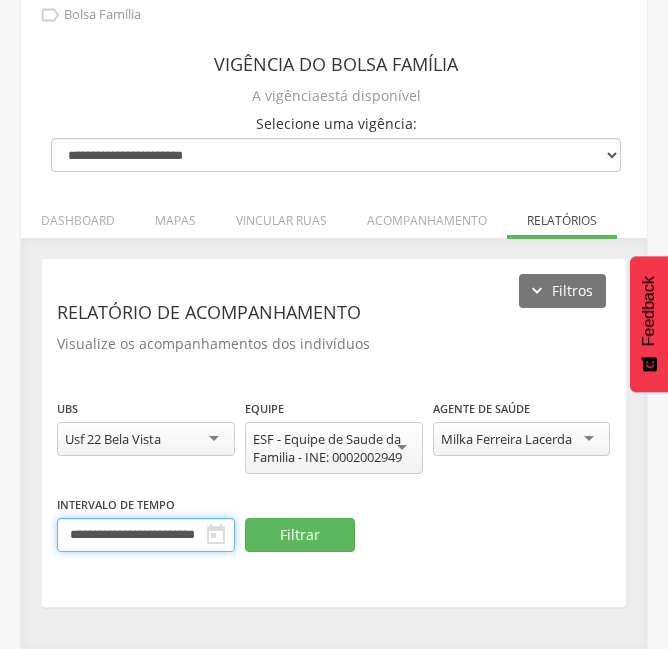 click on "**********" at bounding box center (146, 535) 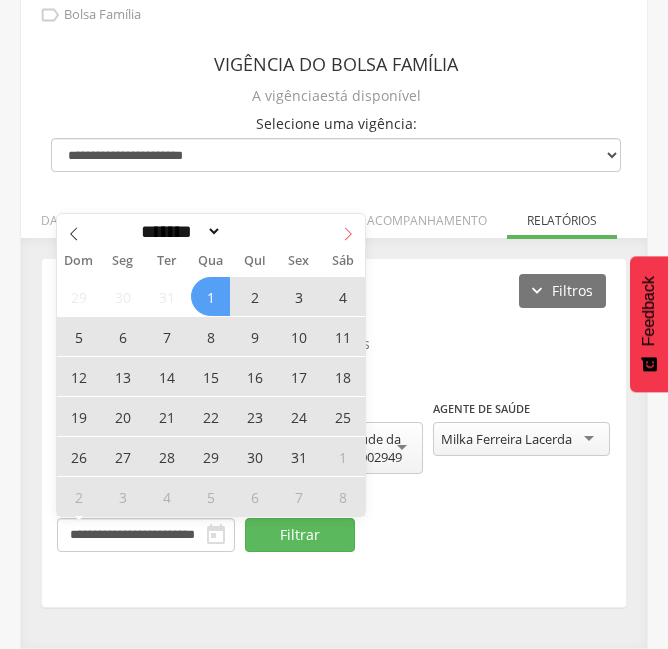 click 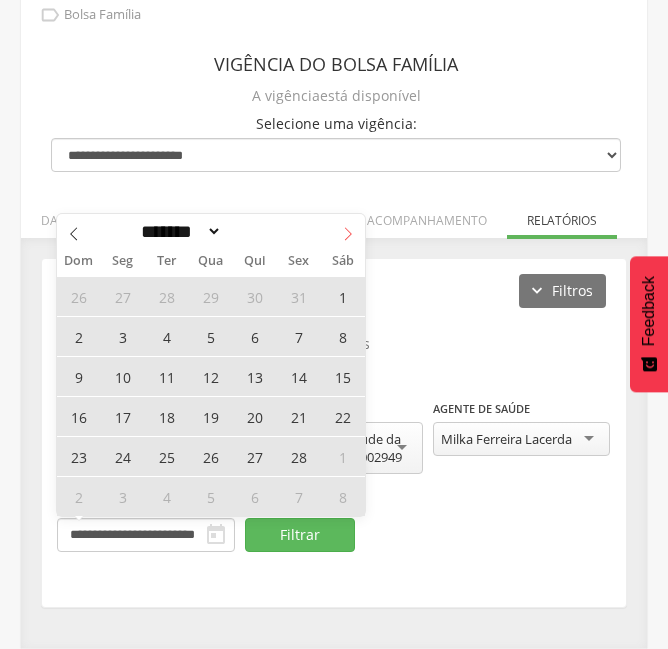 click 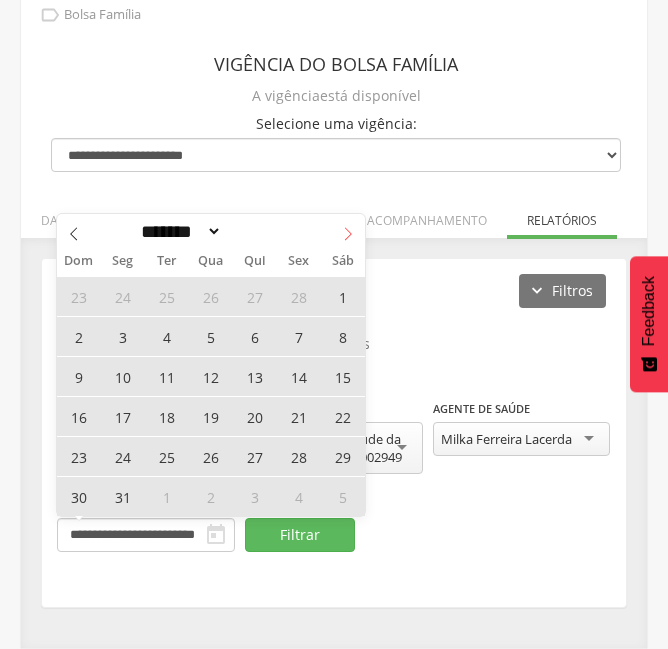 click 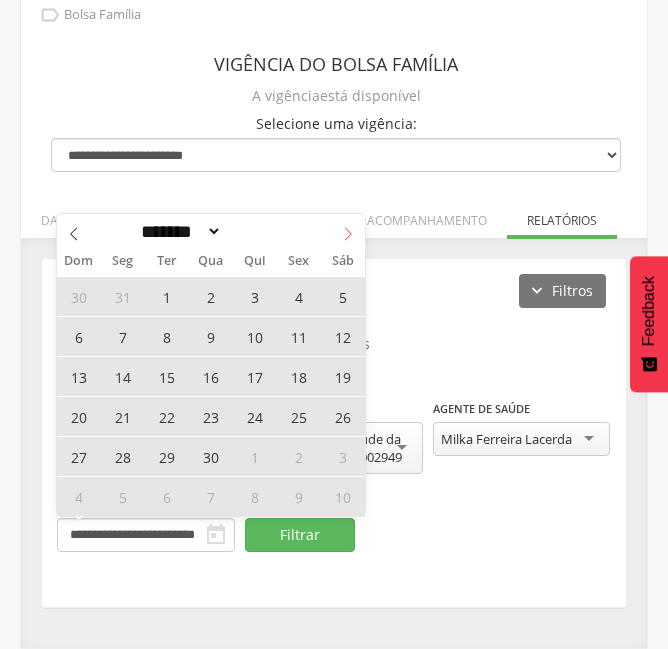 click 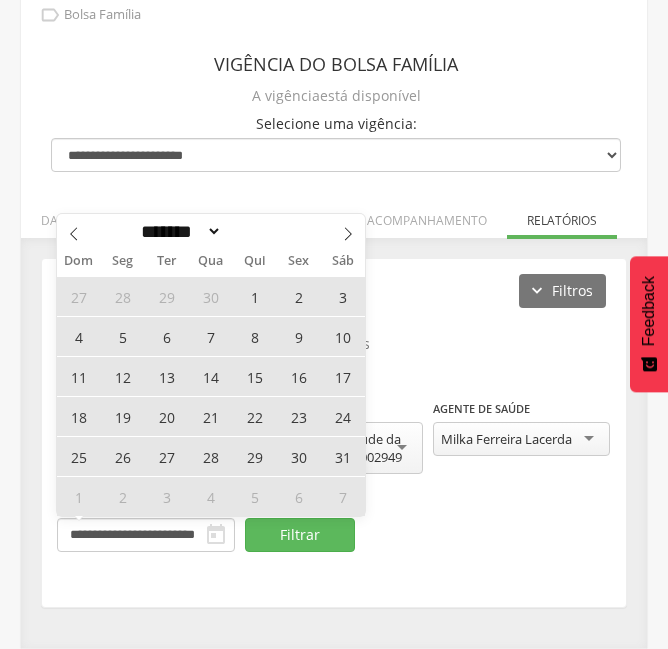click on "15" at bounding box center [254, 376] 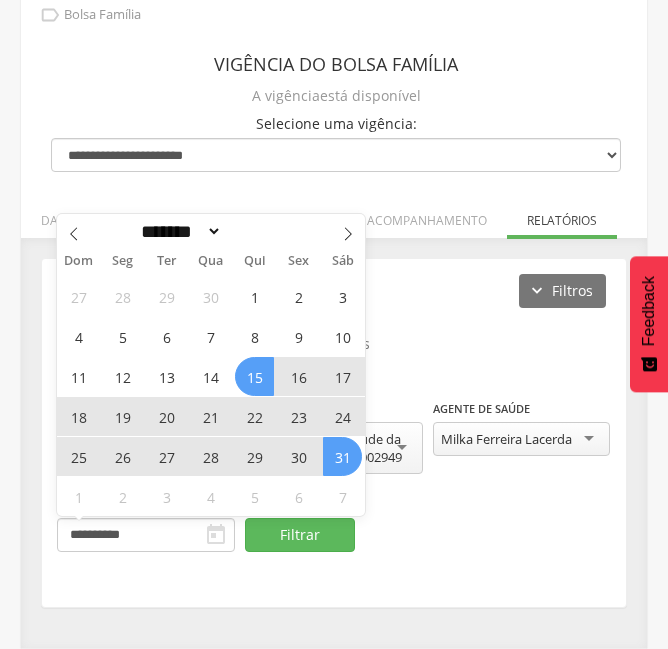 click on "31" at bounding box center (342, 456) 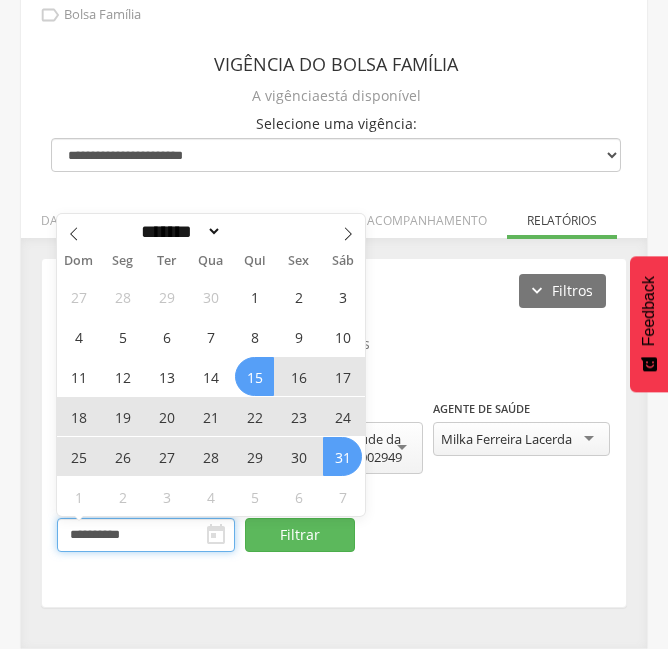 type on "**********" 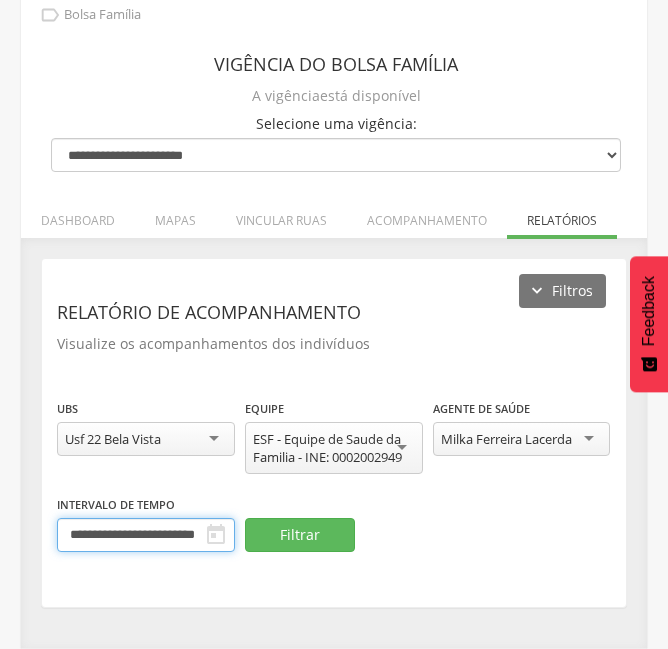 scroll, scrollTop: 0, scrollLeft: 12, axis: horizontal 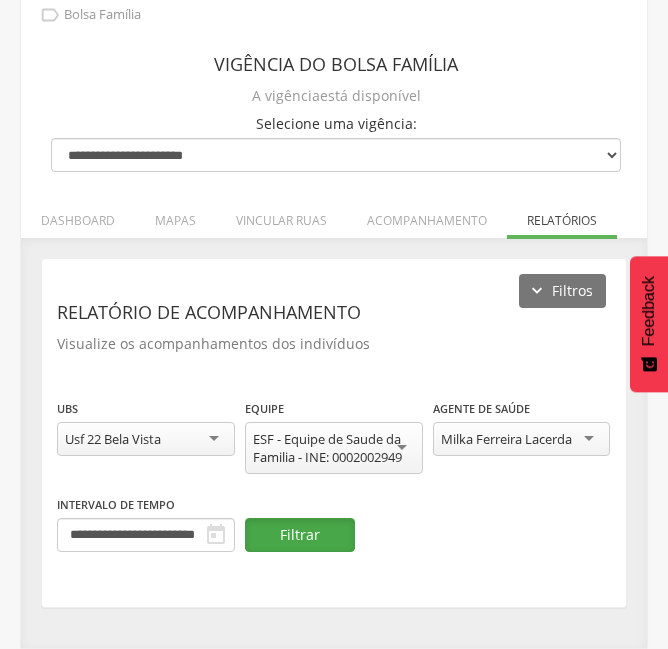 click on "Filtrar" at bounding box center (300, 535) 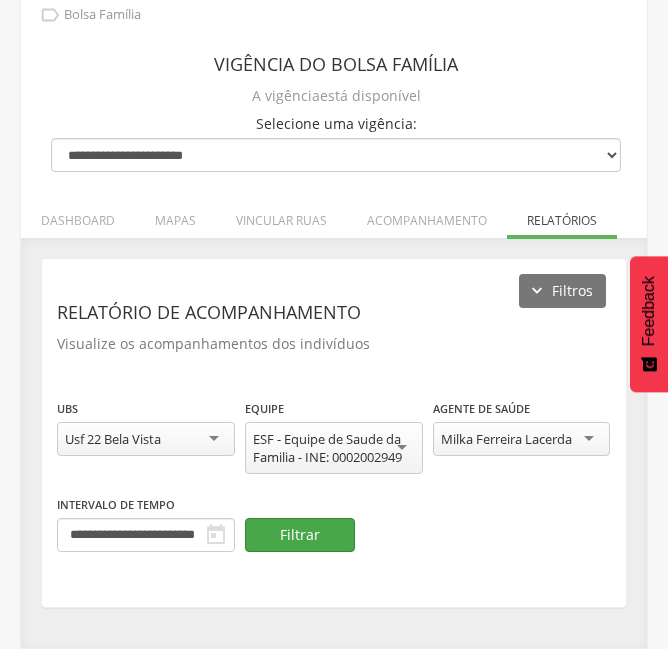 scroll, scrollTop: 0, scrollLeft: 0, axis: both 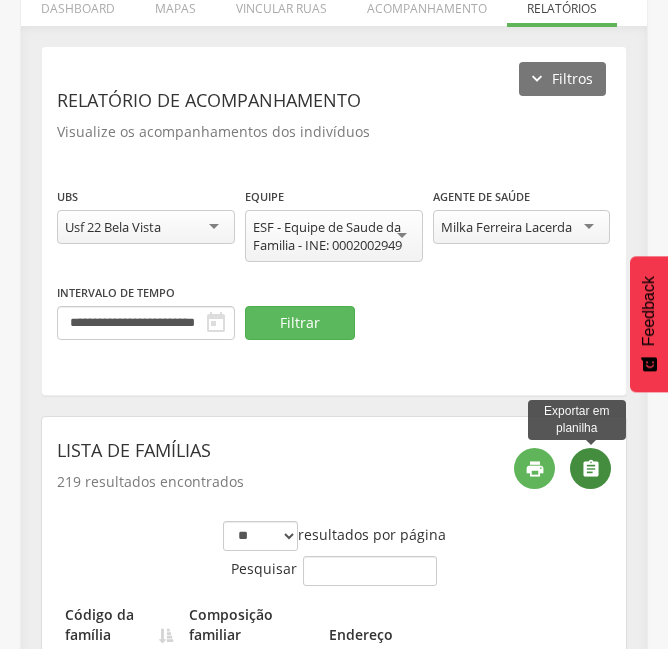 click on "" at bounding box center [591, 469] 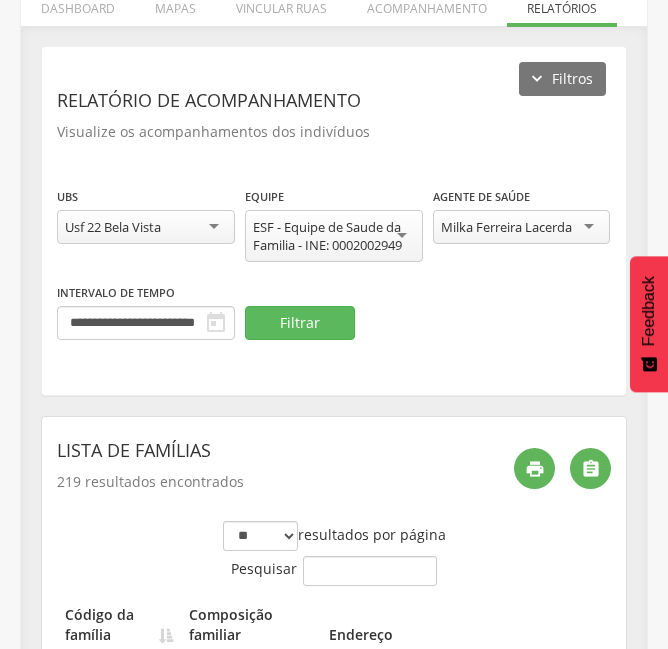 click on "Milka Ferreira Lacerda" at bounding box center [506, 227] 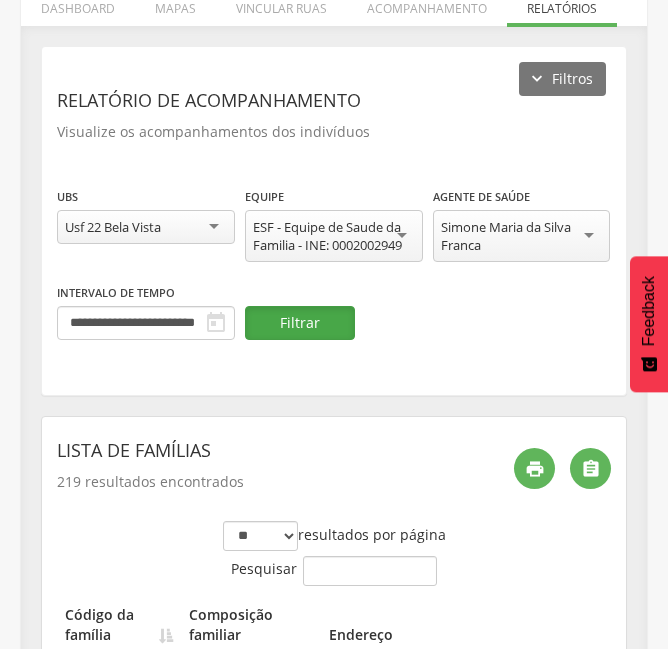 click on "Filtrar" at bounding box center (300, 323) 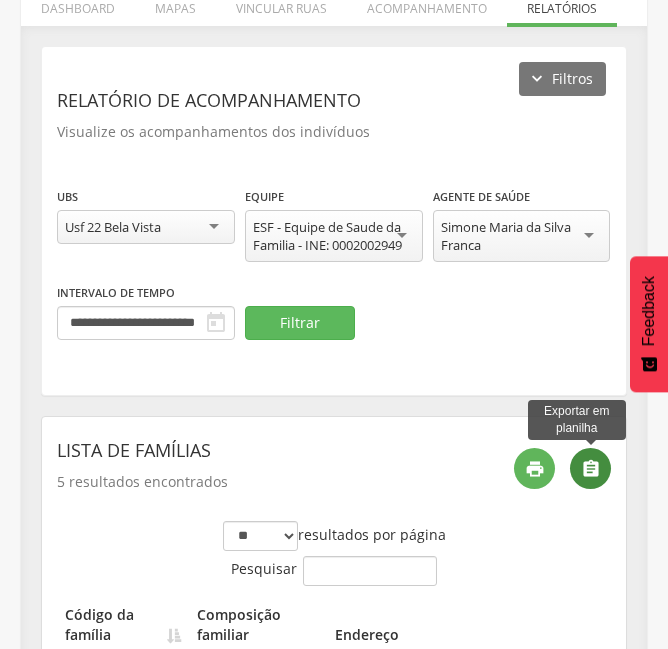 click on "" at bounding box center (591, 469) 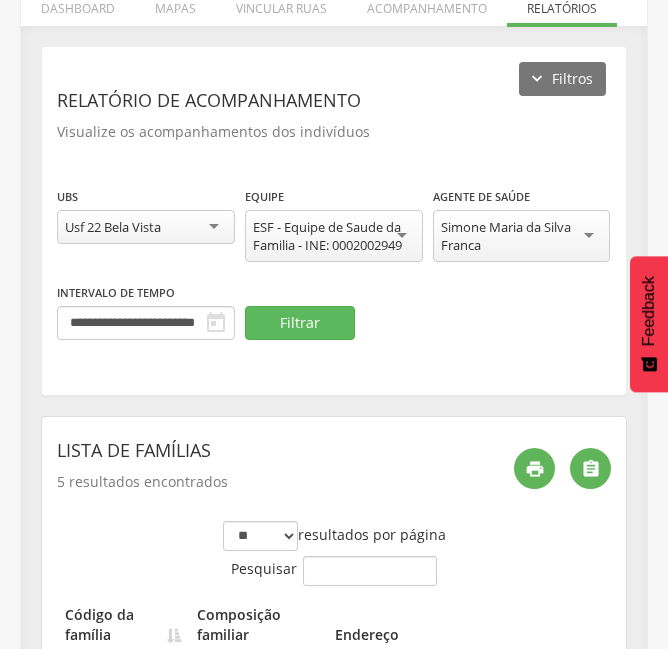 click on "Simone Maria da Silva Franca" at bounding box center [522, 236] 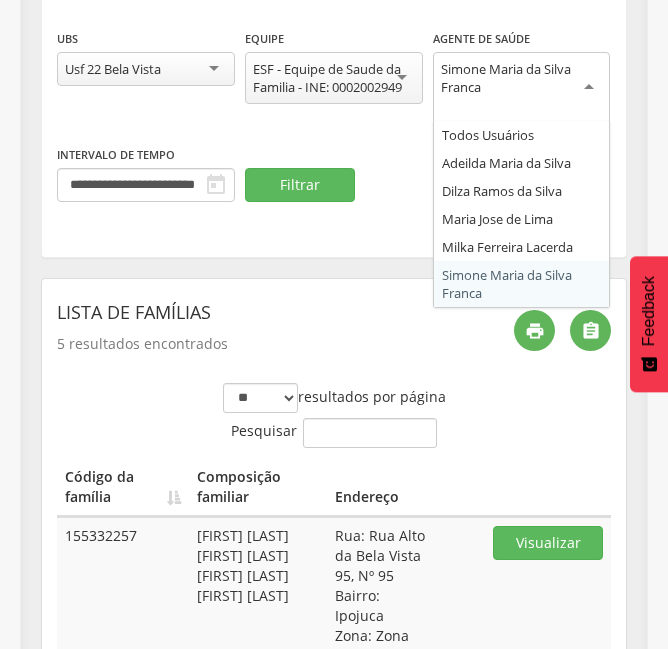 scroll, scrollTop: 504, scrollLeft: 0, axis: vertical 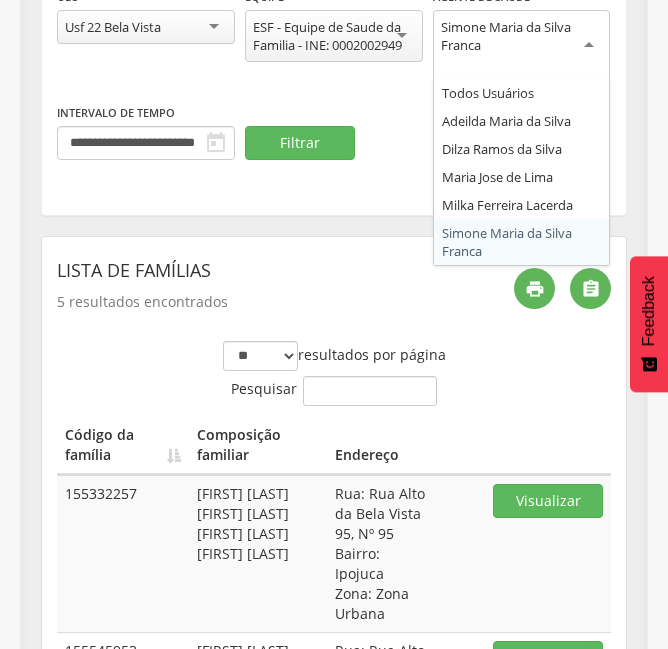 click on "Usf 22 Bela Vista" at bounding box center (146, 27) 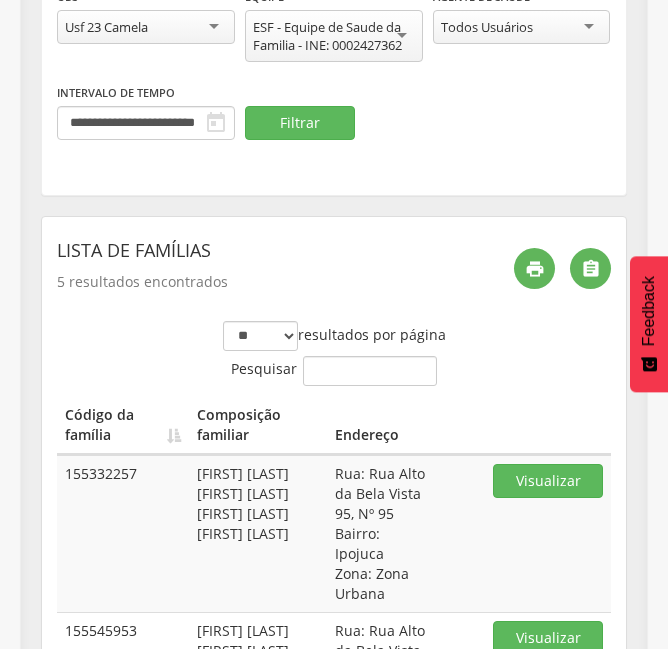 click on "ESF - Equipe de Saude da Familia - INE: 0002427362" at bounding box center (334, 36) 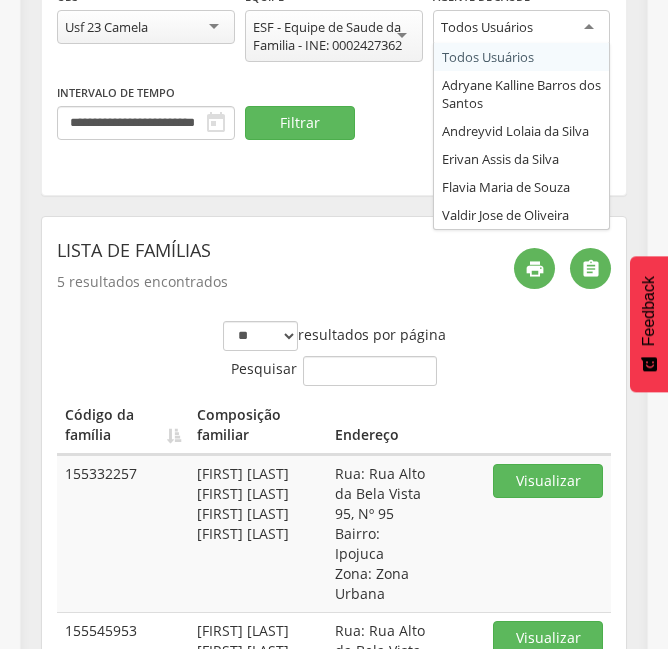 click on "Todos Usuários" at bounding box center [522, 28] 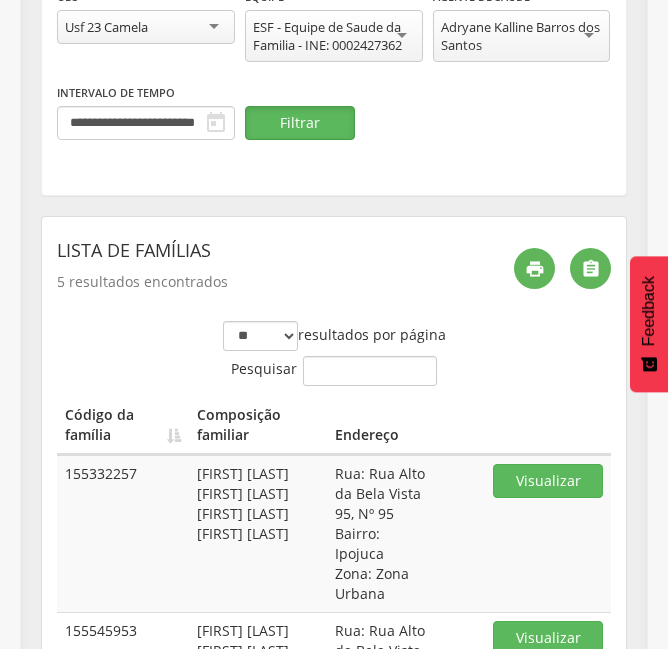 click on "Filtrar" at bounding box center (300, 123) 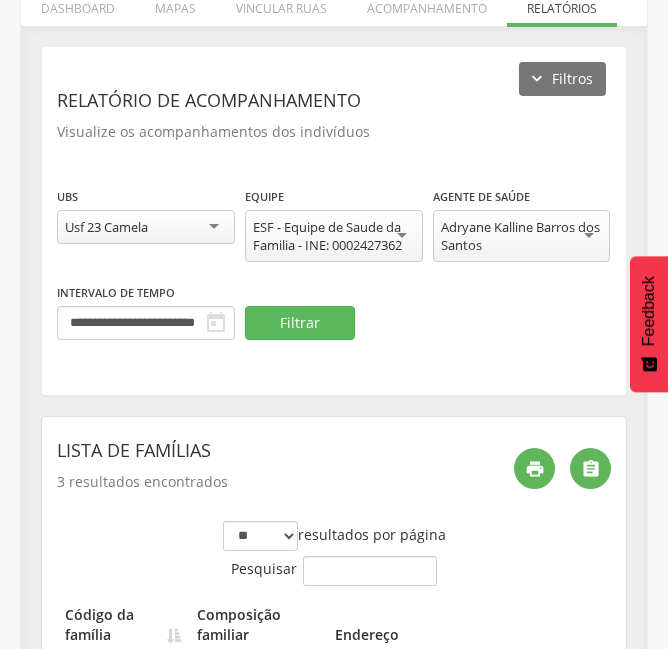 scroll, scrollTop: 504, scrollLeft: 0, axis: vertical 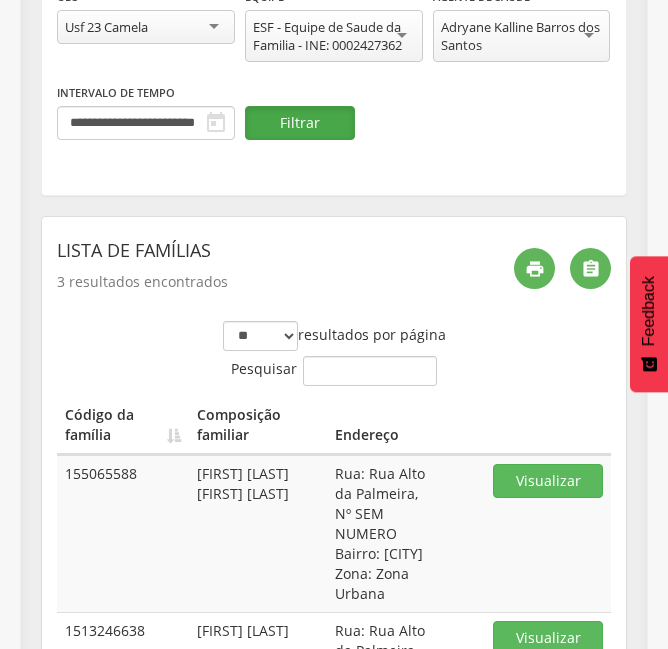 click on "Filtrar" at bounding box center [300, 123] 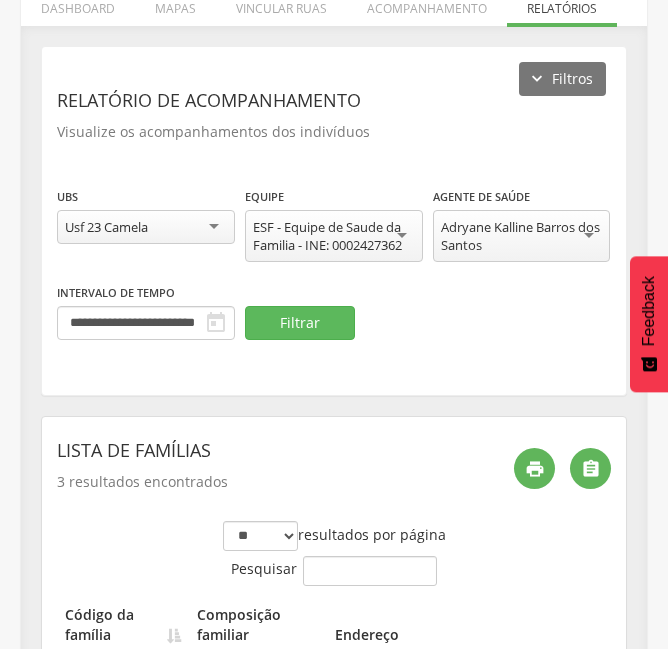 scroll, scrollTop: 504, scrollLeft: 0, axis: vertical 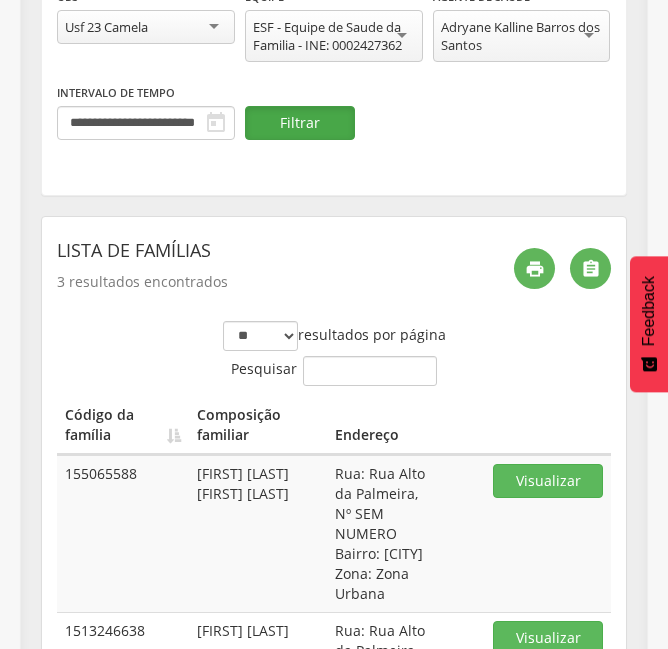 click on "Filtrar" at bounding box center (300, 123) 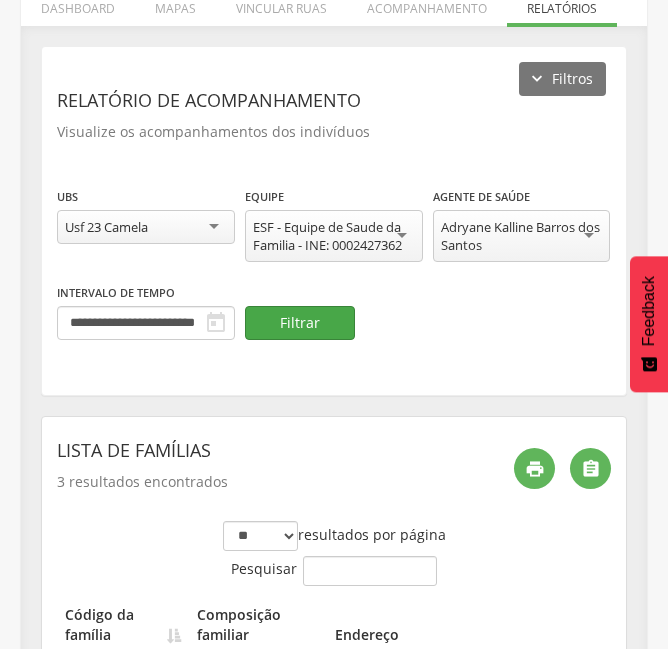 scroll, scrollTop: 504, scrollLeft: 0, axis: vertical 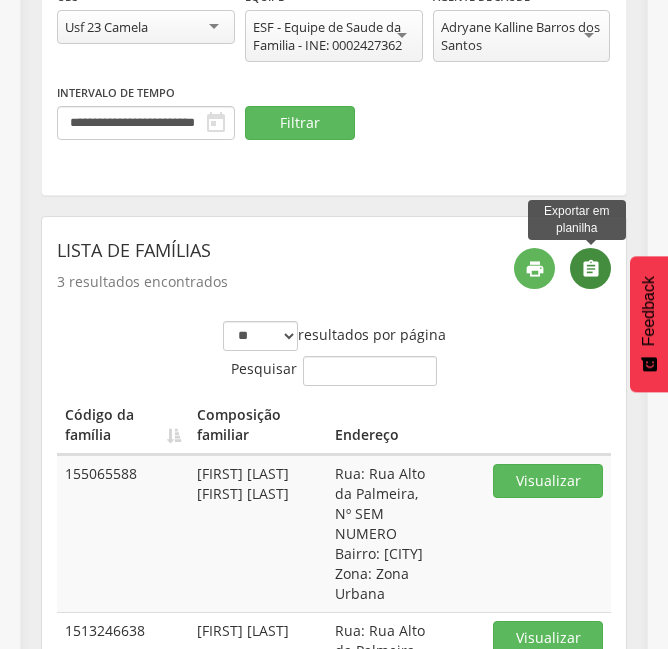 click on "" at bounding box center [591, 269] 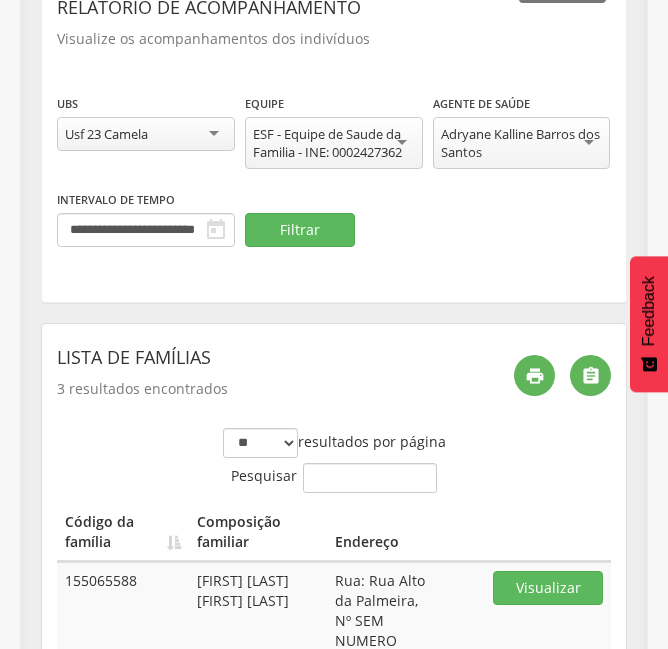 scroll, scrollTop: 404, scrollLeft: 0, axis: vertical 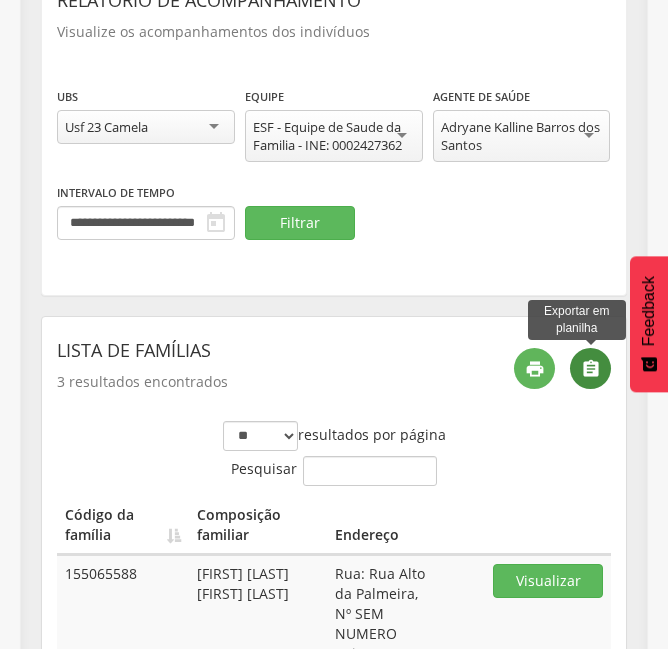 click on "" at bounding box center [591, 369] 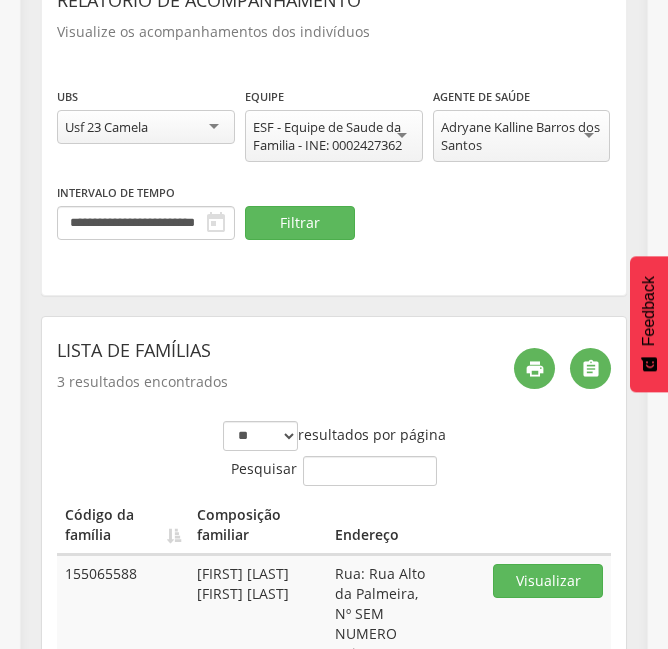 click on "Adryane Kalline Barros dos Santos" at bounding box center [522, 136] 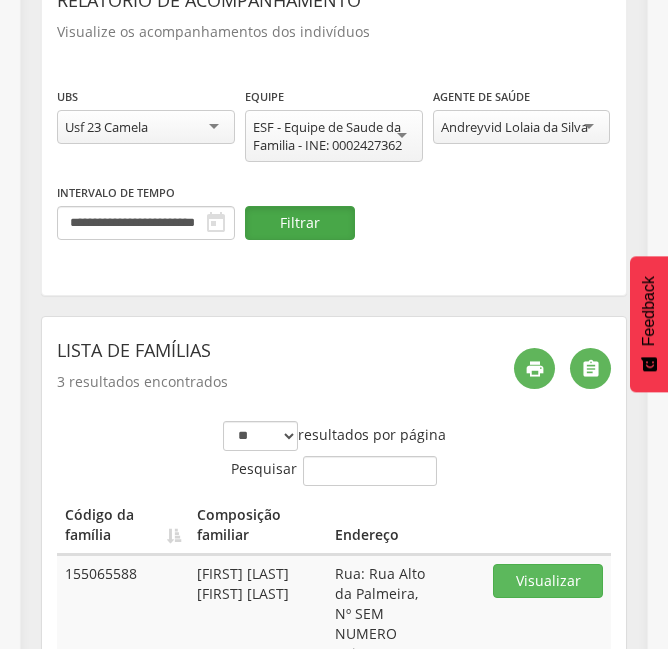 click on "Filtrar" at bounding box center (300, 223) 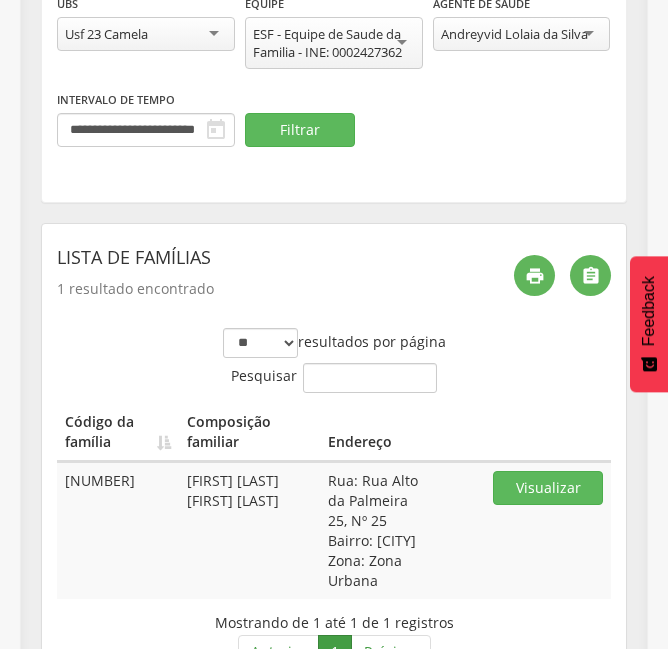 scroll, scrollTop: 601, scrollLeft: 0, axis: vertical 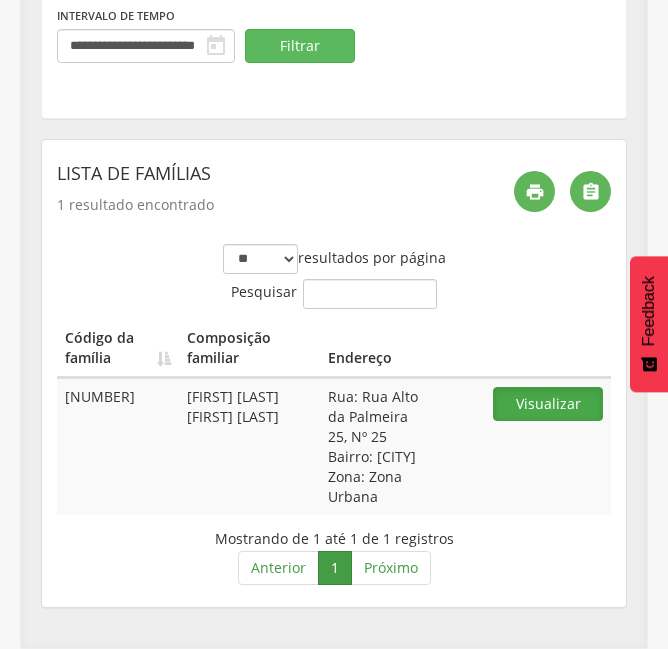 click on "Visualizar" at bounding box center (548, 404) 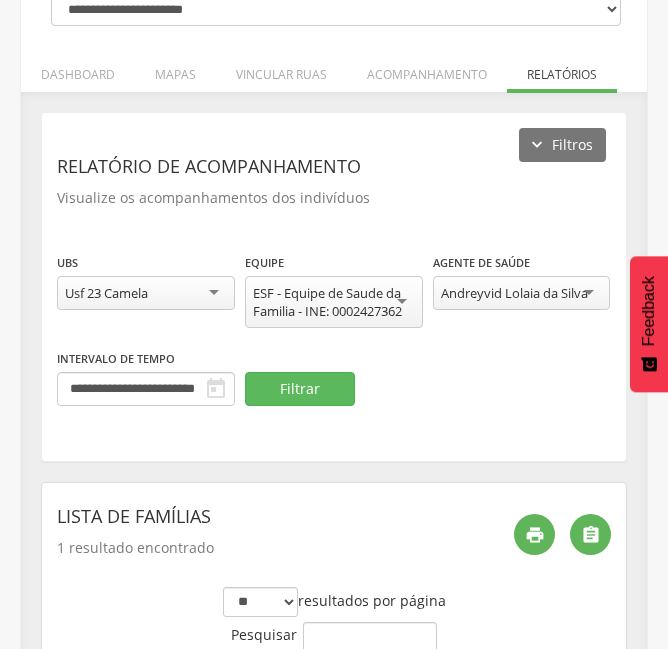 scroll, scrollTop: 1, scrollLeft: 0, axis: vertical 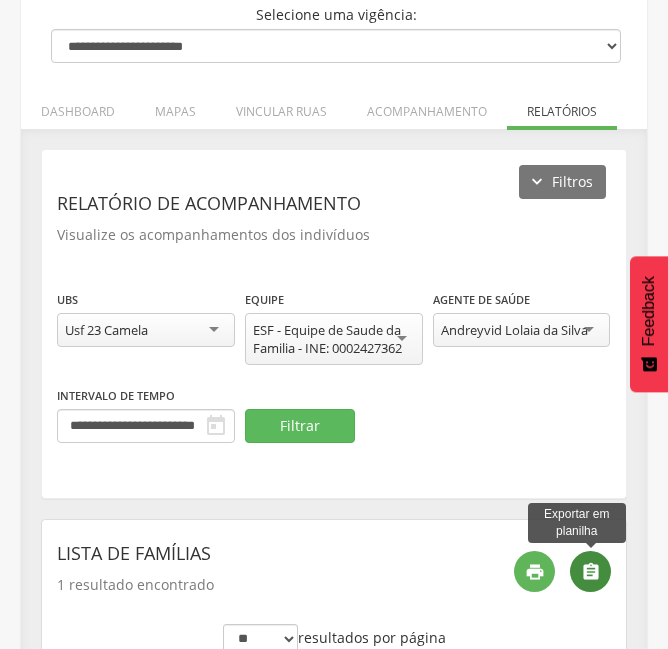 click on "" at bounding box center (590, 571) 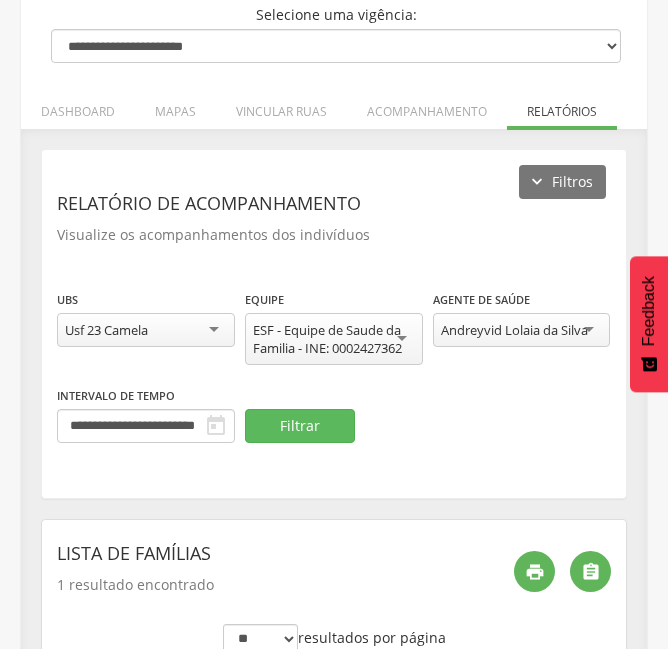 click on "Andreyvid Lolaia da Silva" at bounding box center (514, 330) 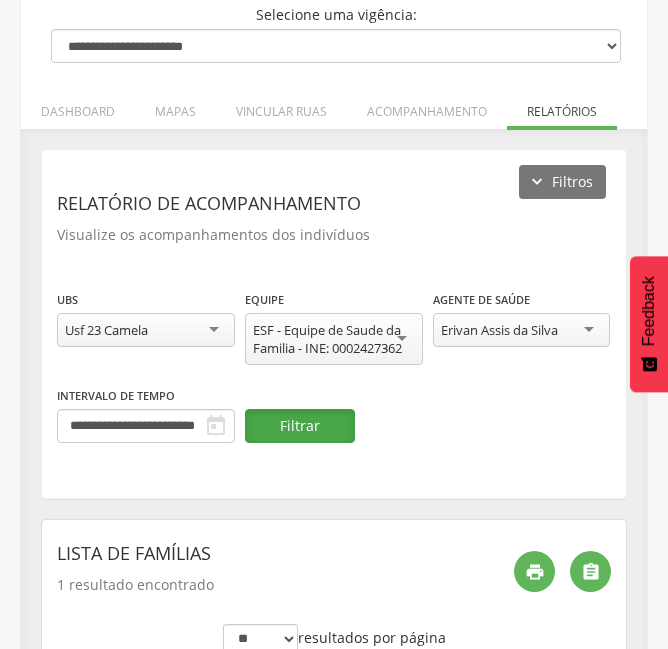 click on "Filtrar" at bounding box center [300, 426] 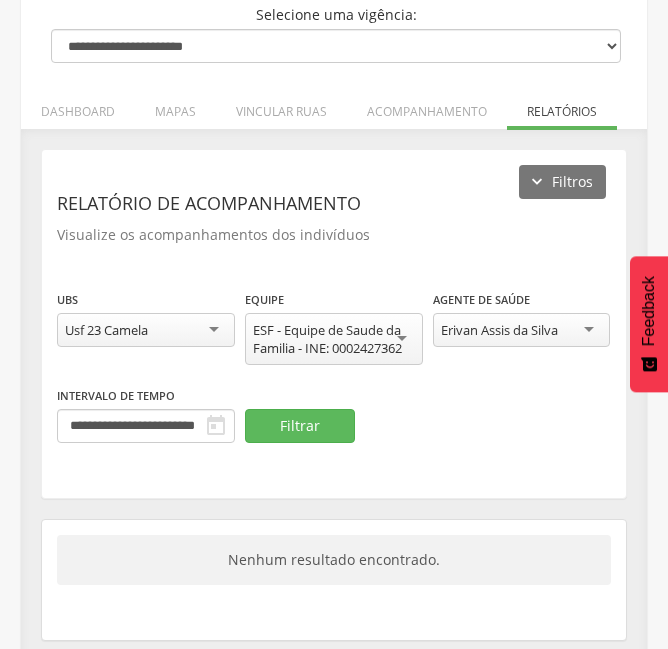 scroll, scrollTop: 234, scrollLeft: 0, axis: vertical 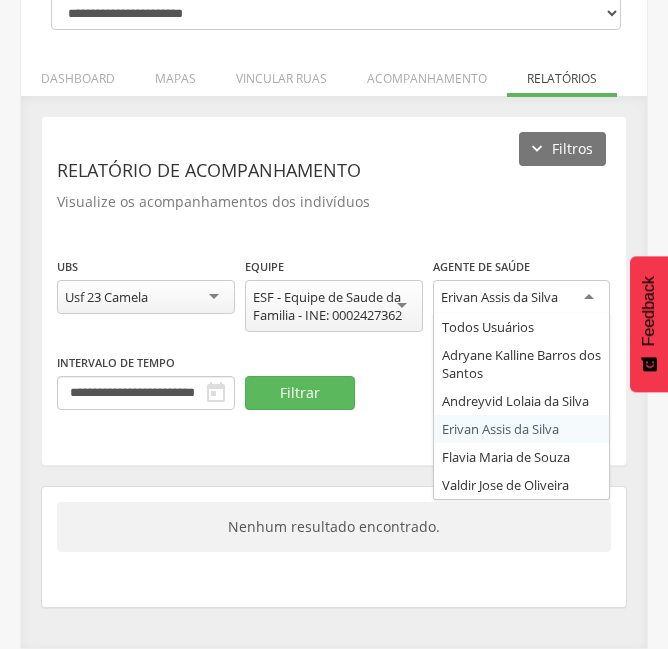 click on "Erivan Assis da Silva" at bounding box center [499, 297] 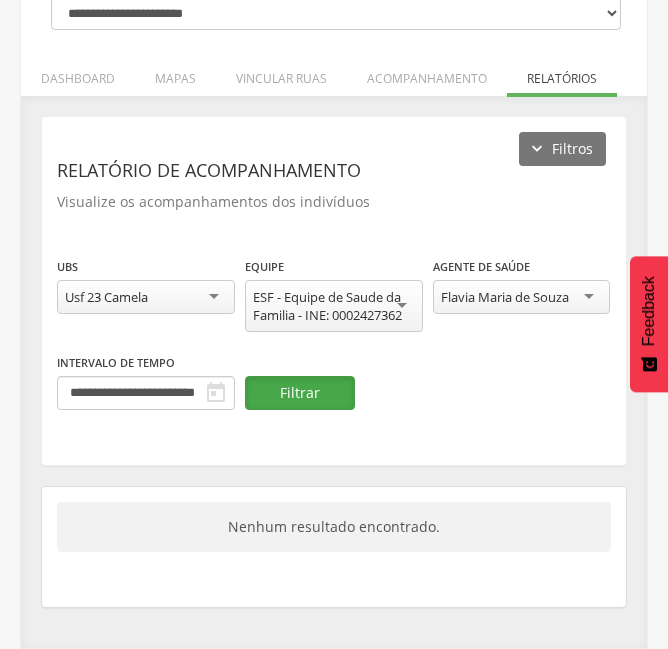 click on "Filtrar" at bounding box center (300, 393) 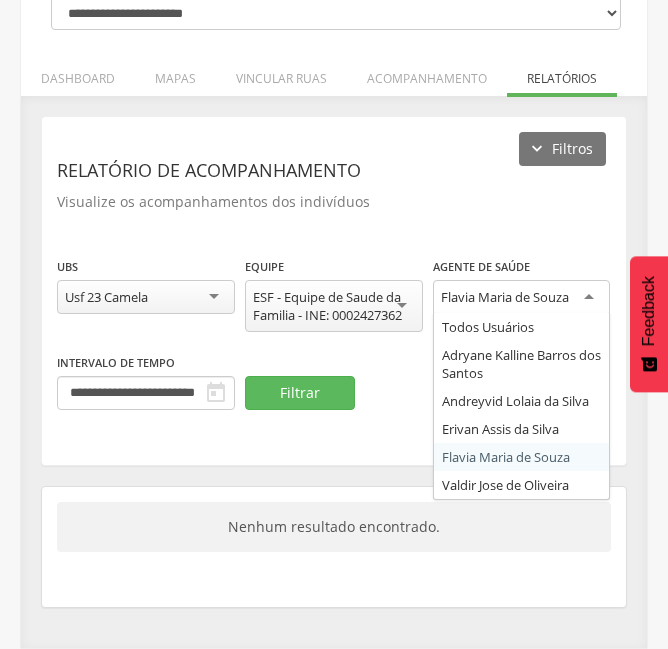 click on "Flavia Maria de Souza" at bounding box center (505, 297) 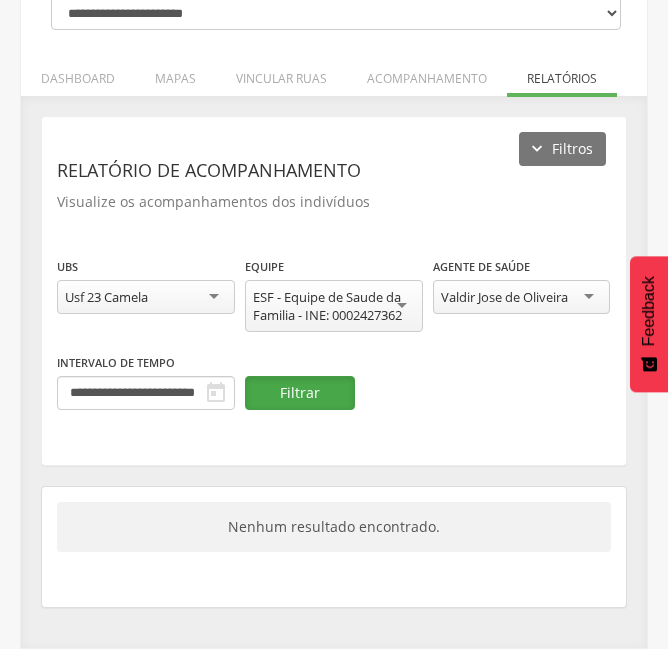 click on "Filtrar" at bounding box center [300, 393] 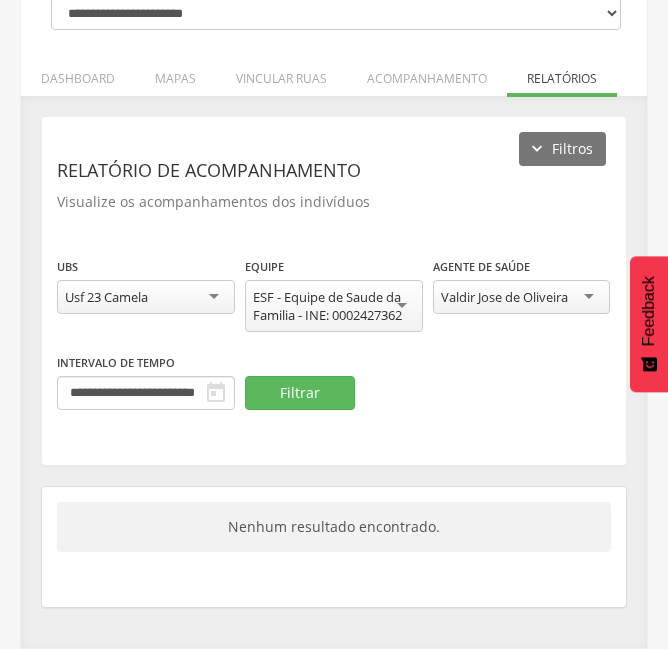 click on "Valdir Jose de Oliveira" at bounding box center [504, 297] 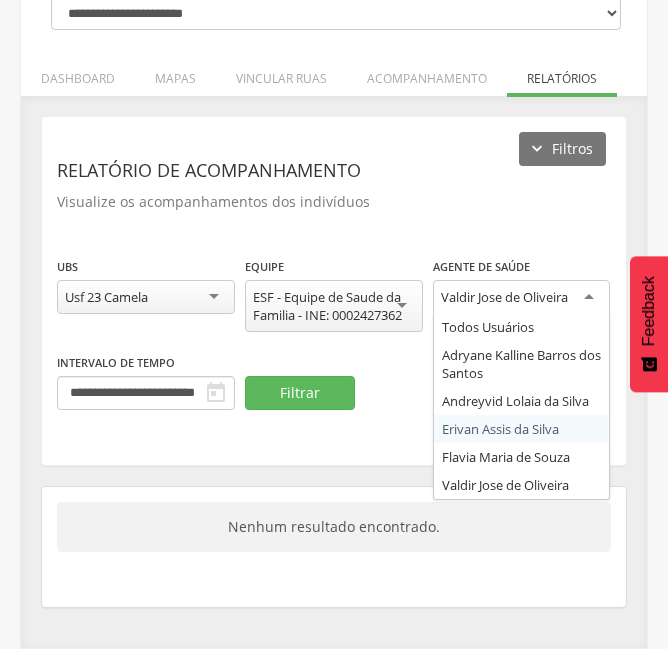 click on "Usf 23 Camela" at bounding box center [146, 297] 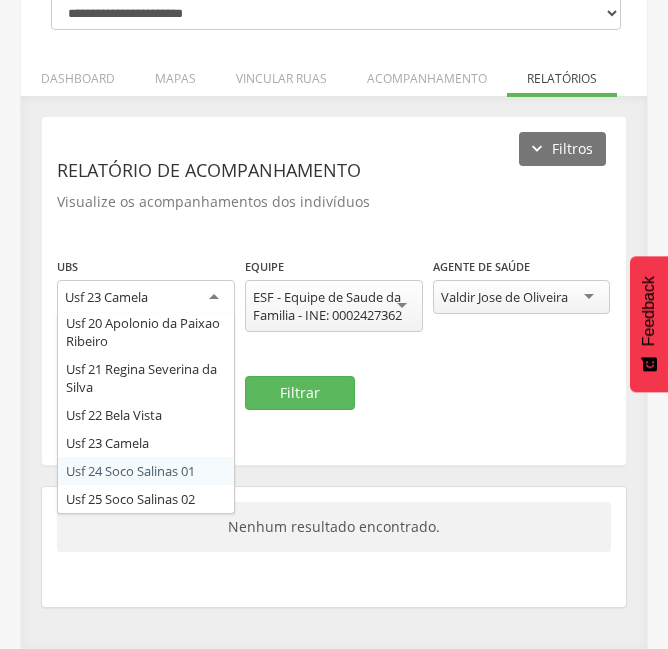 scroll, scrollTop: 216, scrollLeft: 0, axis: vertical 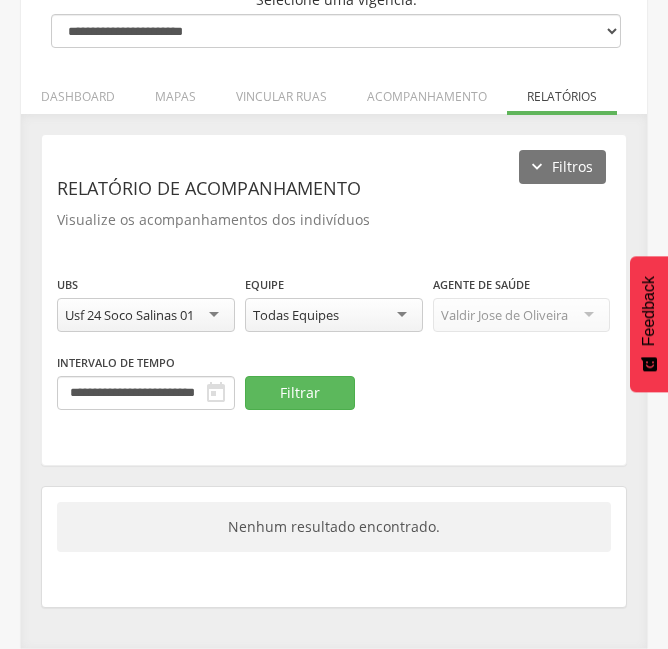 click on "Todas Equipes" at bounding box center (334, 315) 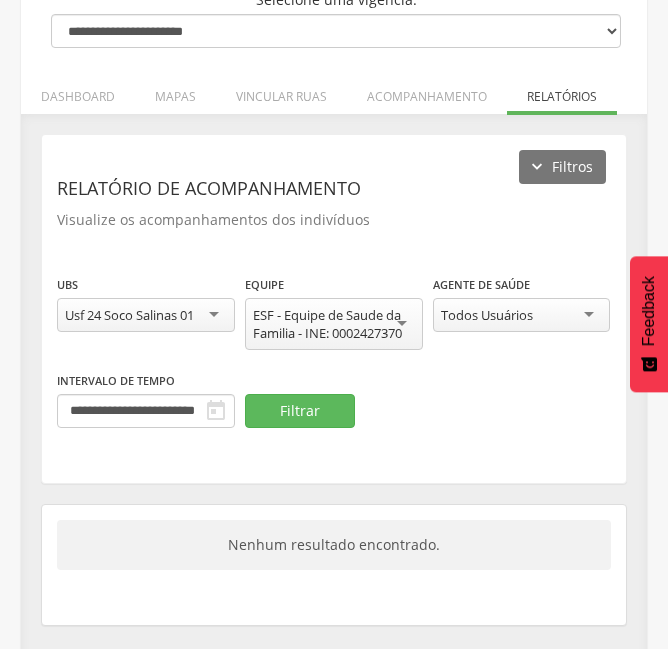 click on "Todos Usuários" at bounding box center [487, 315] 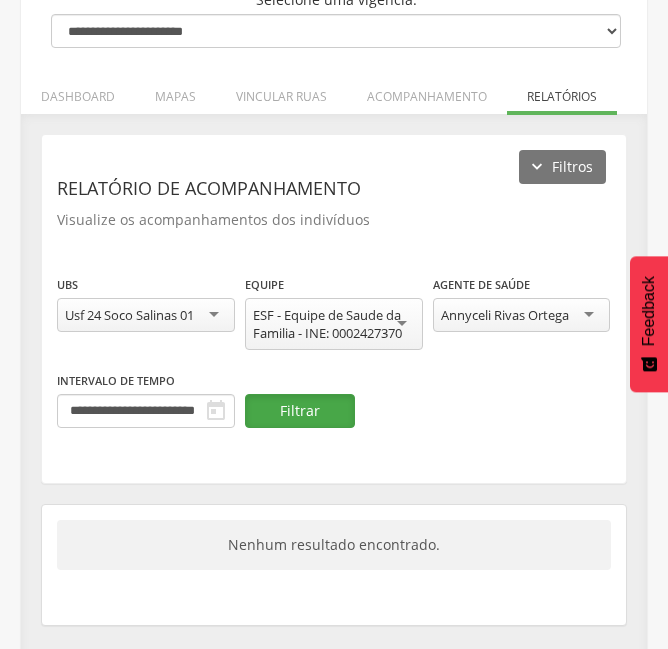 click on "Filtrar" at bounding box center (300, 411) 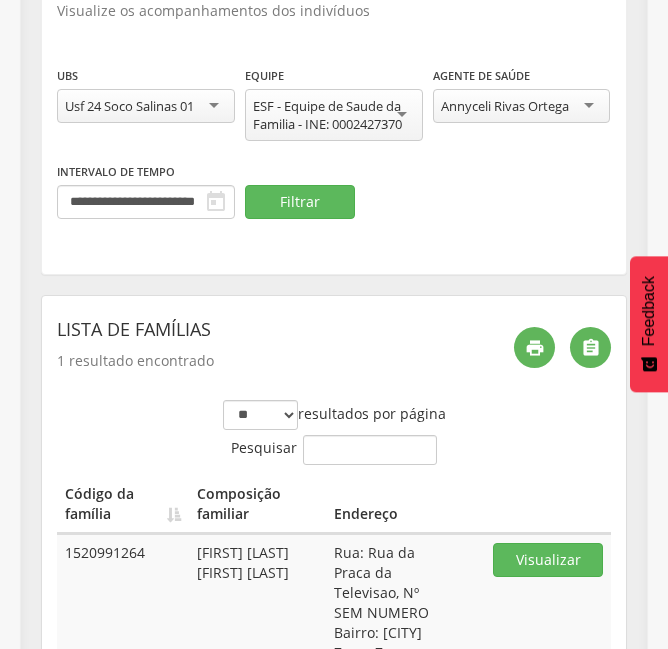 scroll, scrollTop: 516, scrollLeft: 0, axis: vertical 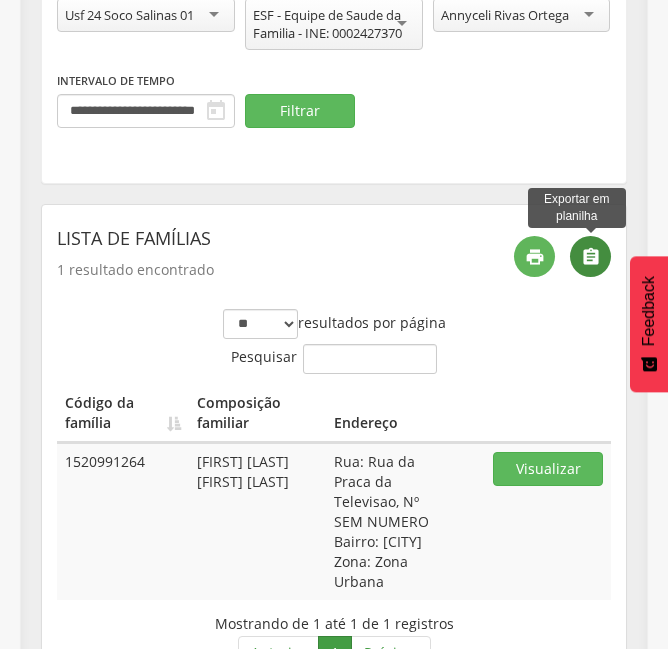 click on "" at bounding box center [591, 257] 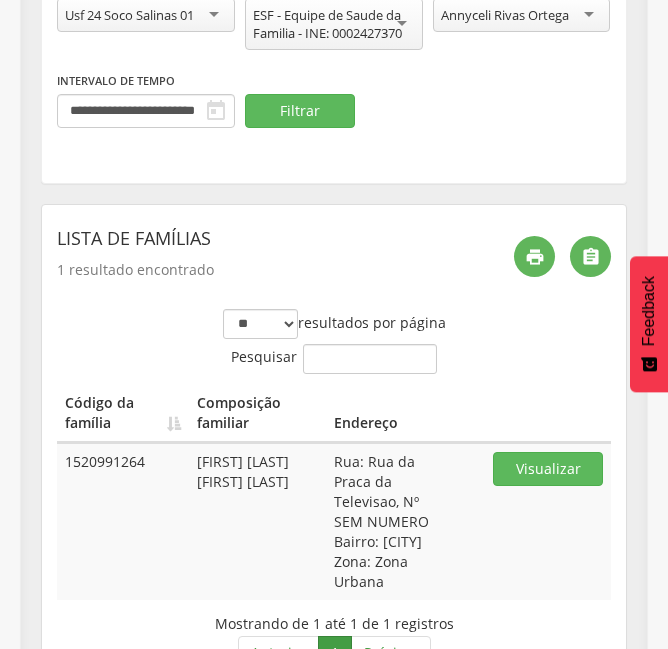 click on "Annyceli Rivas Ortega" at bounding box center [505, 15] 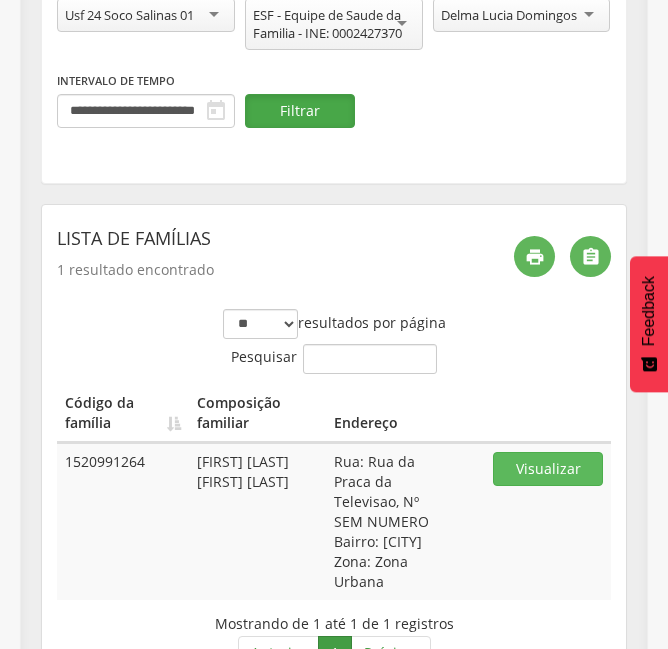 click on "Filtrar" at bounding box center [300, 111] 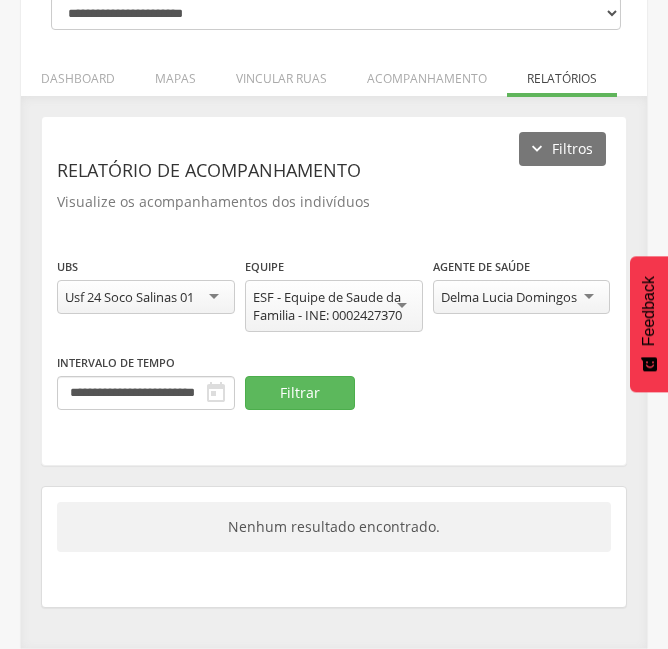 scroll, scrollTop: 234, scrollLeft: 0, axis: vertical 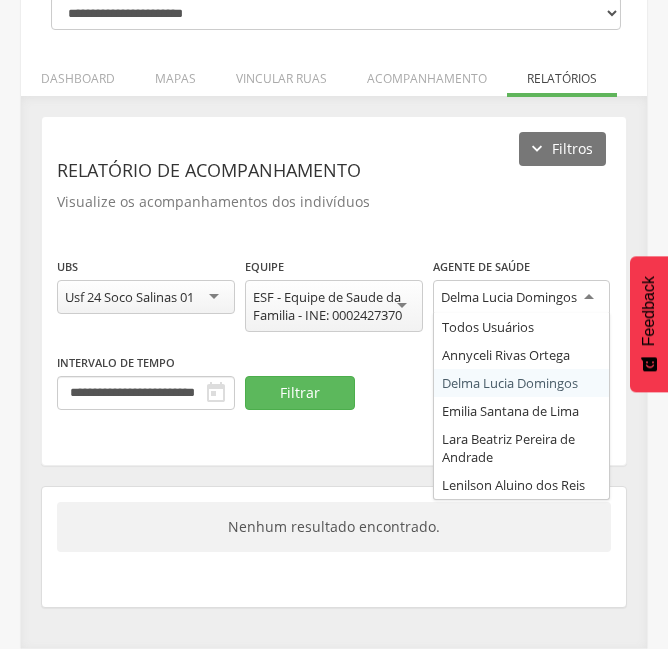 click on "Delma Lucia Domingos" at bounding box center (509, 297) 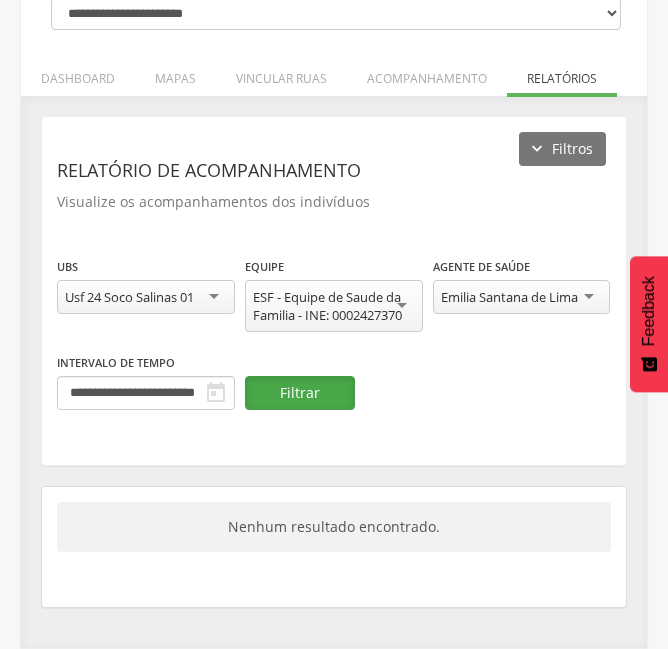 click on "Filtrar" at bounding box center [300, 393] 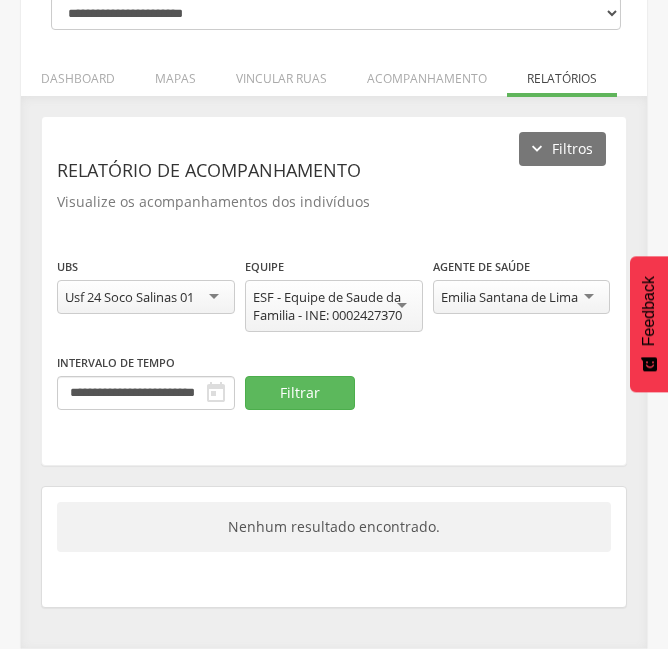 click on "Emilia Santana de Lima" at bounding box center (509, 297) 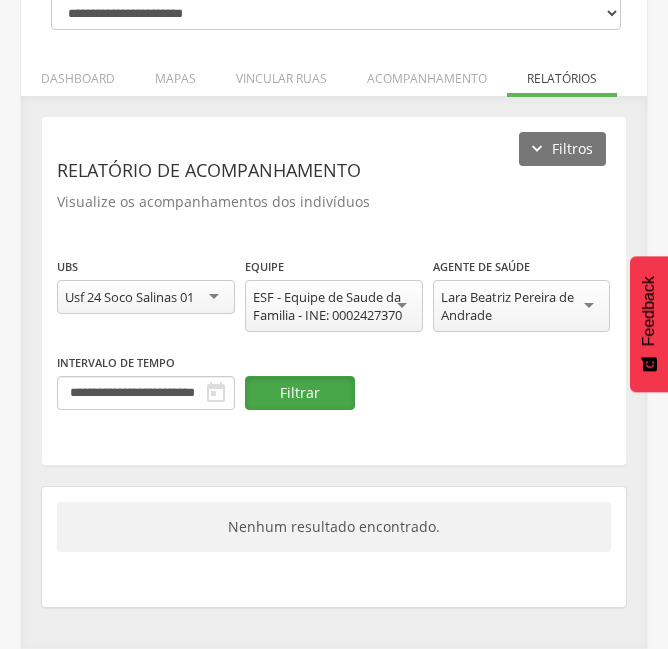 click on "Filtrar" at bounding box center (300, 393) 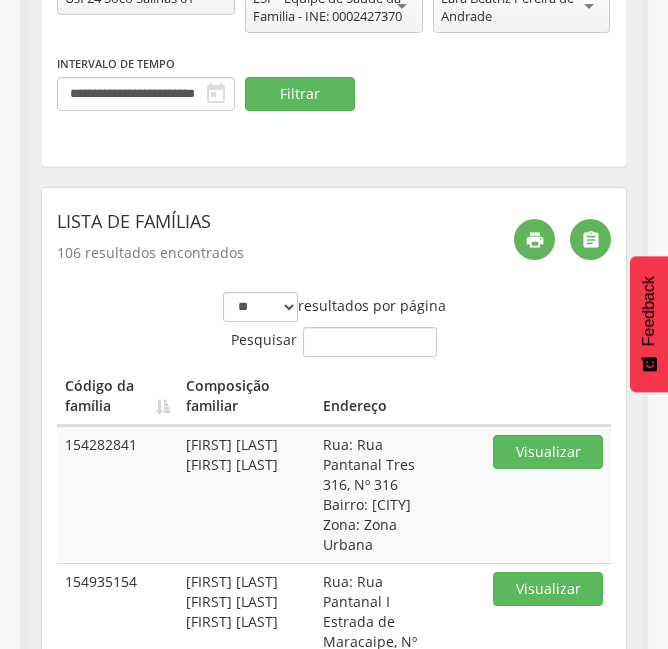 scroll, scrollTop: 534, scrollLeft: 0, axis: vertical 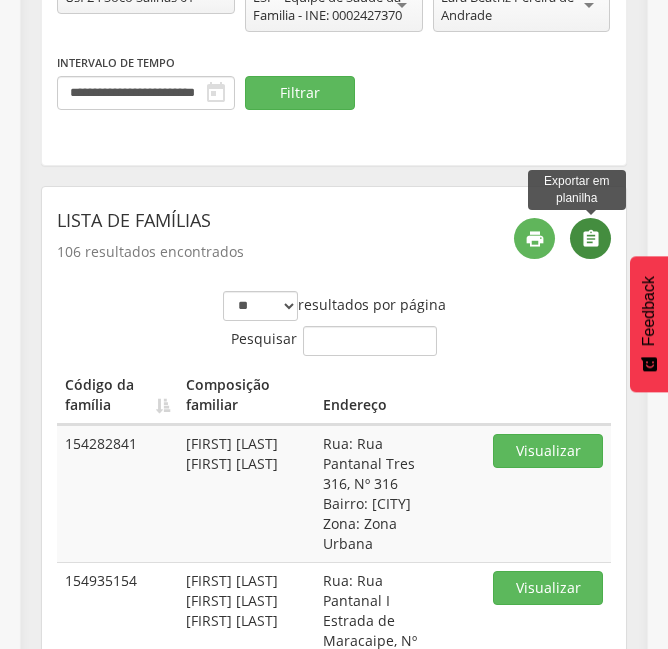 click on "" at bounding box center [591, 239] 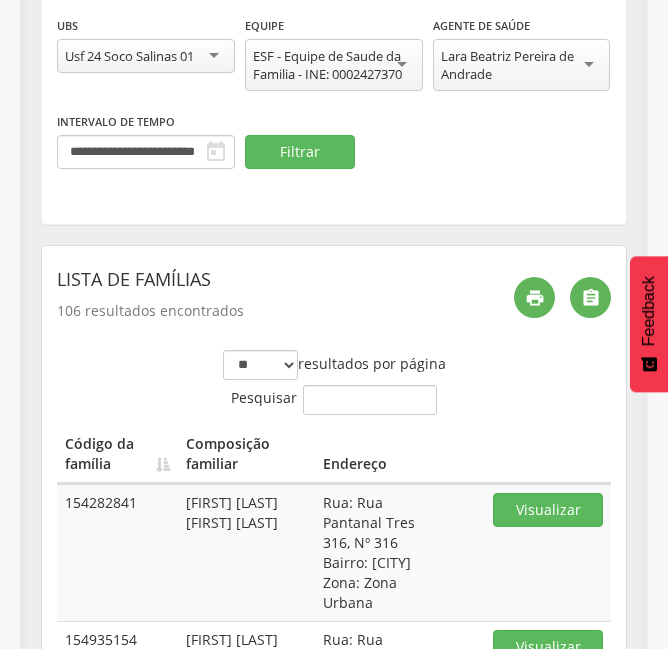 scroll, scrollTop: 434, scrollLeft: 0, axis: vertical 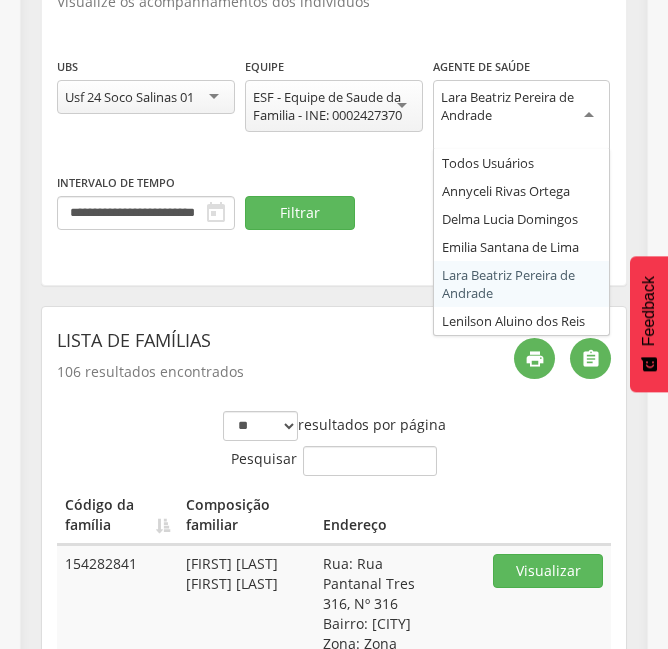 click on "Lara Beatriz Pereira de Andrade" at bounding box center [522, 106] 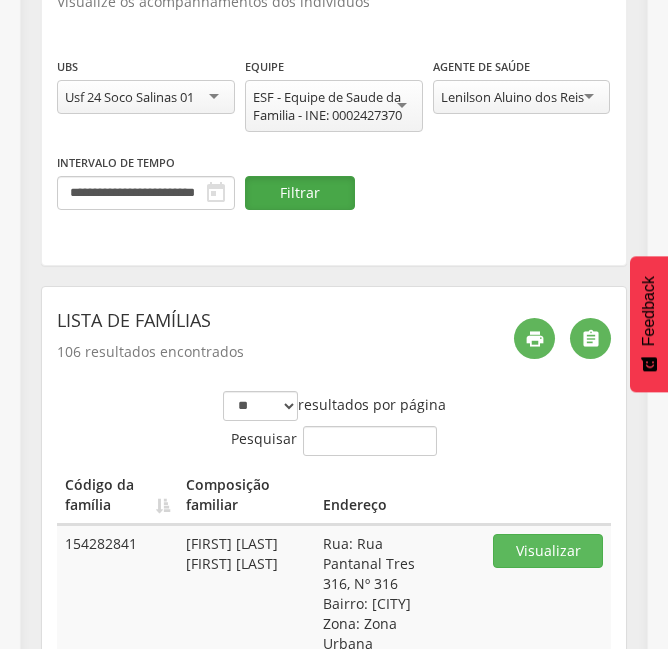 click on "Filtrar" at bounding box center [300, 193] 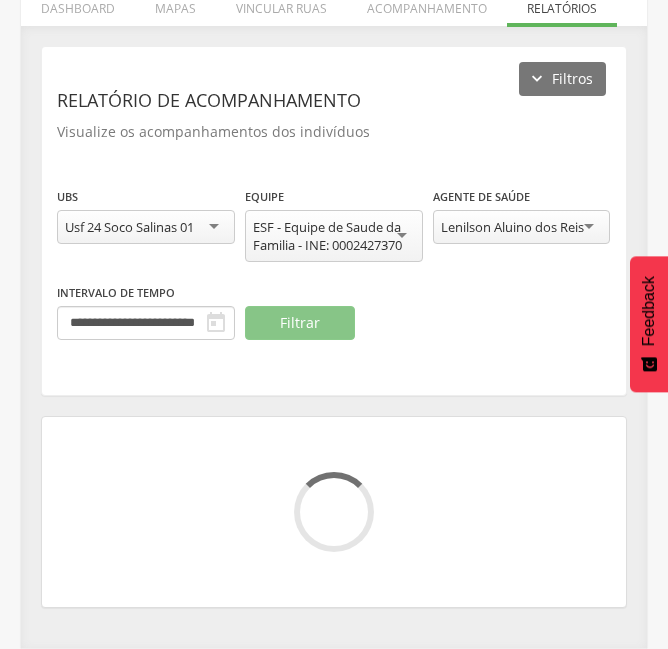 scroll, scrollTop: 234, scrollLeft: 0, axis: vertical 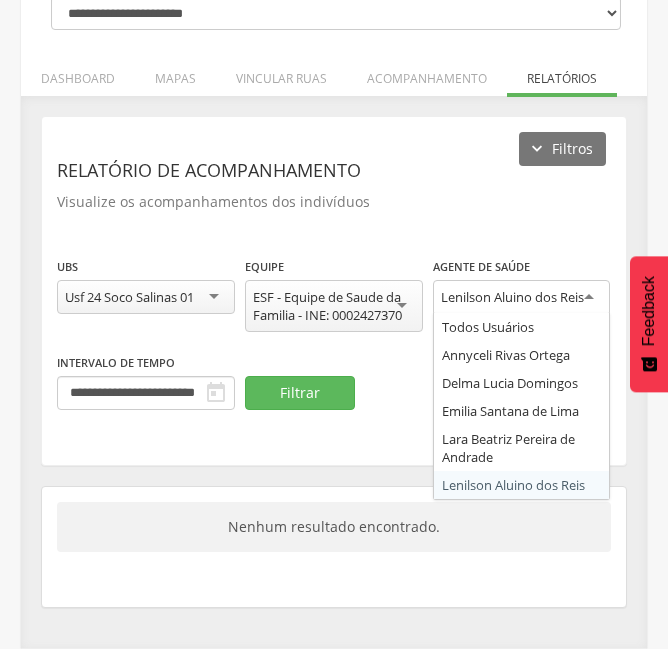 click on "Lenilson Aluino dos Reis" at bounding box center [512, 297] 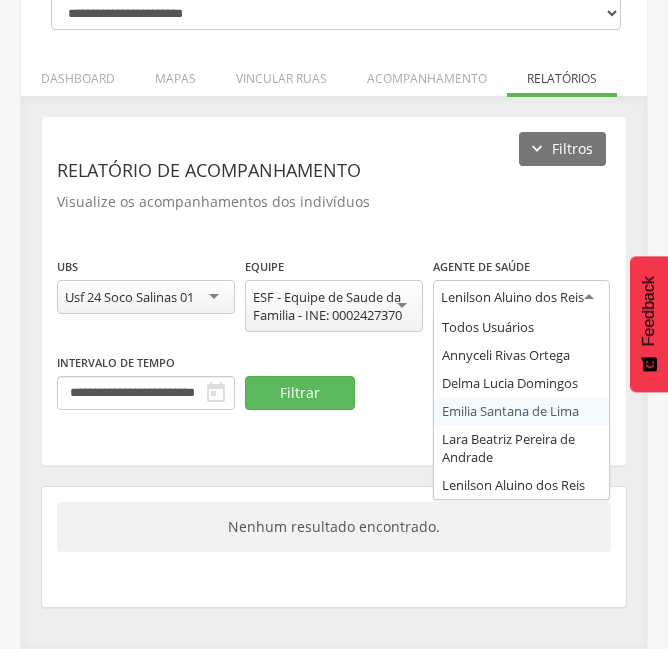 click on "Usf 24 Soco Salinas 01" at bounding box center [129, 297] 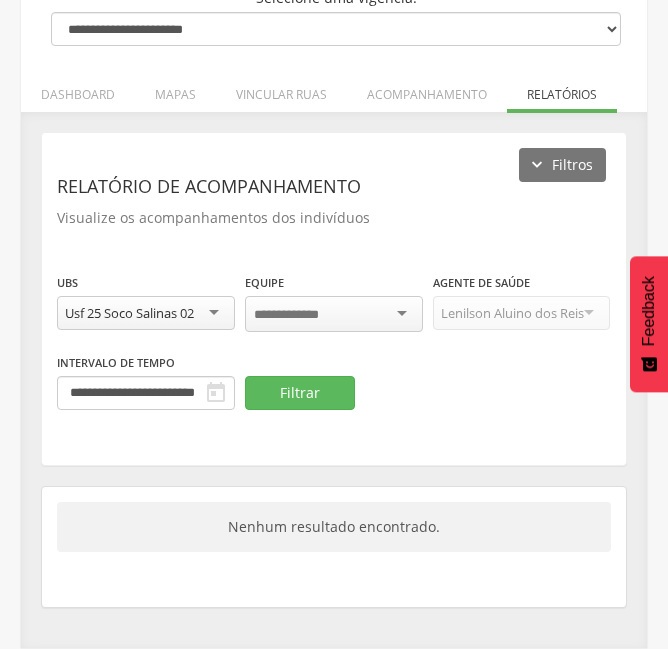 scroll, scrollTop: 216, scrollLeft: 0, axis: vertical 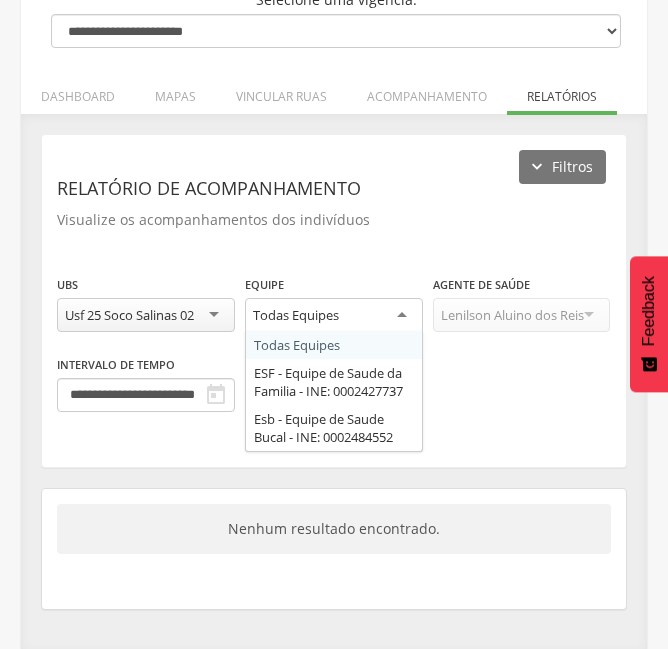 click on "Todas Equipes" at bounding box center [296, 315] 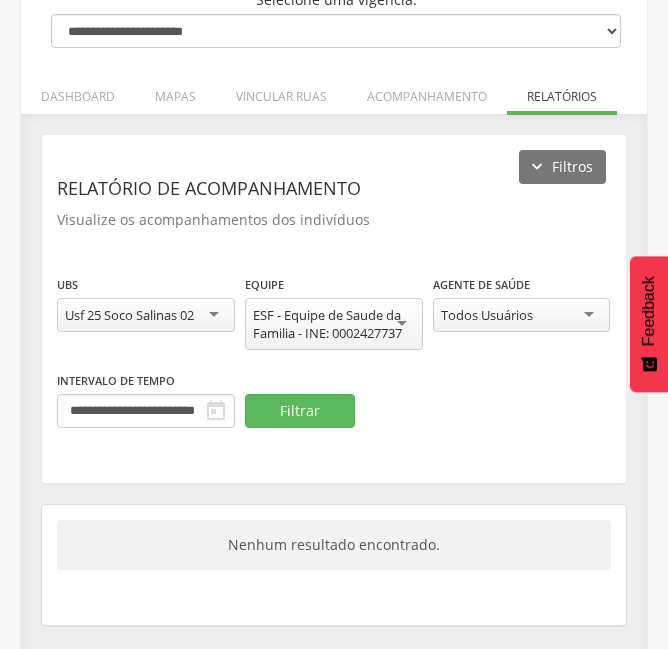 click on "Todos Usuários" at bounding box center [487, 315] 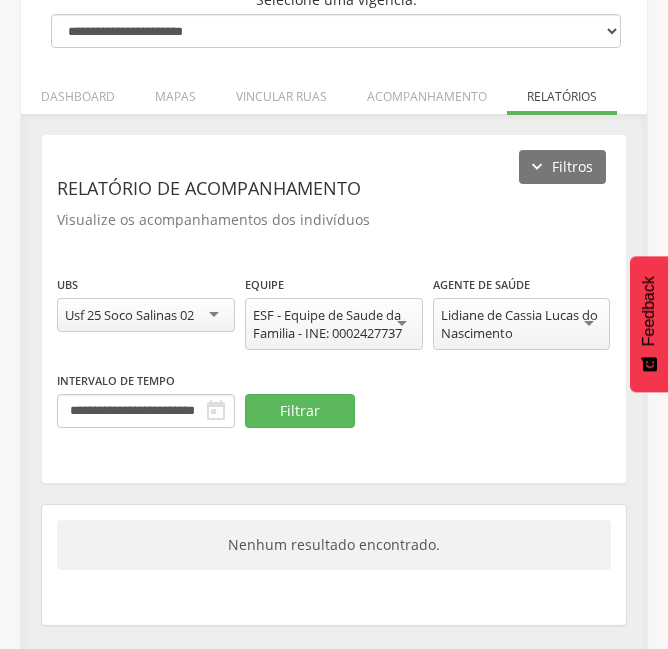 click on "**********" at bounding box center (334, 308) 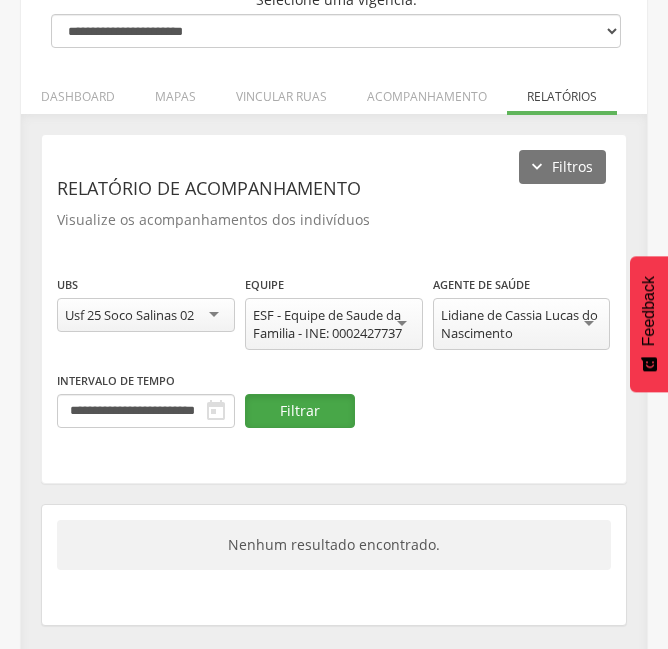 click on "Filtrar" at bounding box center (300, 411) 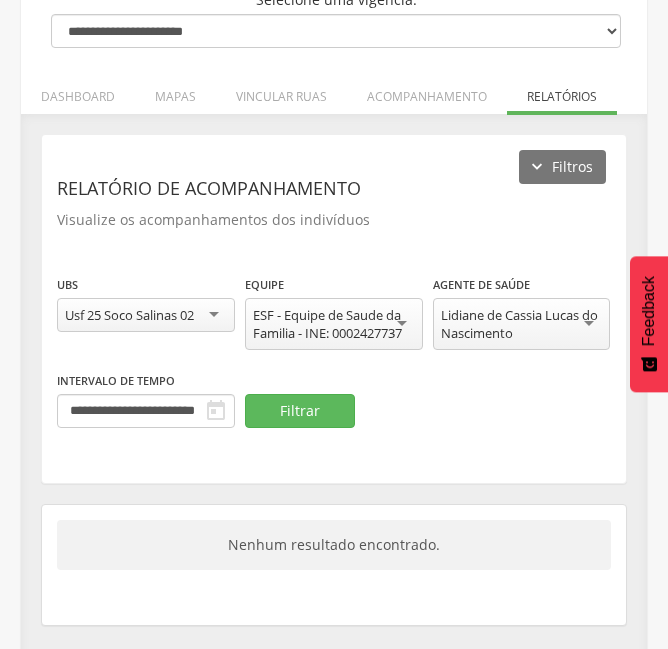 click on "Lidiane de Cassia Lucas do Nascimento" at bounding box center (522, 324) 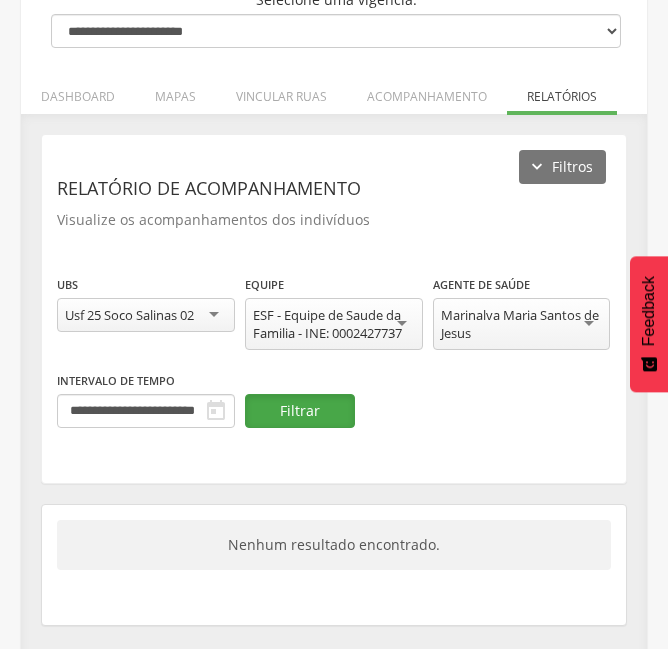 drag, startPoint x: 304, startPoint y: 414, endPoint x: 326, endPoint y: 413, distance: 22.022715 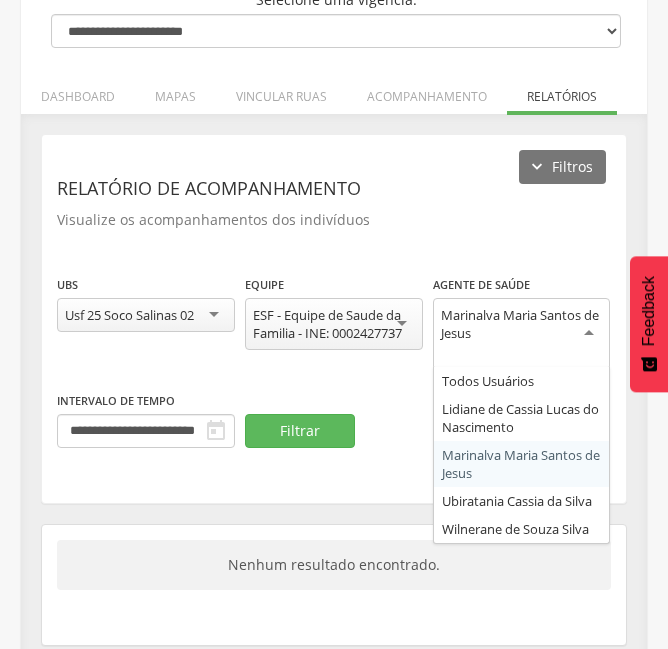 click on "Marinalva Maria Santos de Jesus" at bounding box center (522, 324) 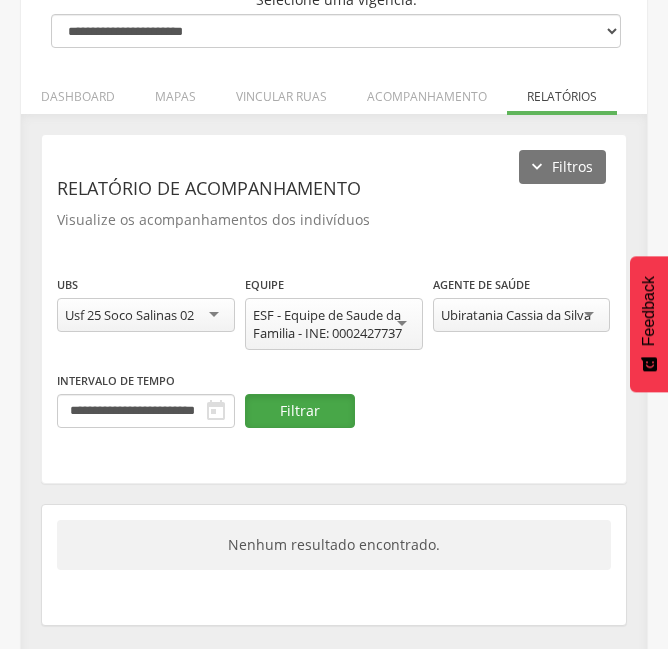 click on "Filtrar" at bounding box center (300, 411) 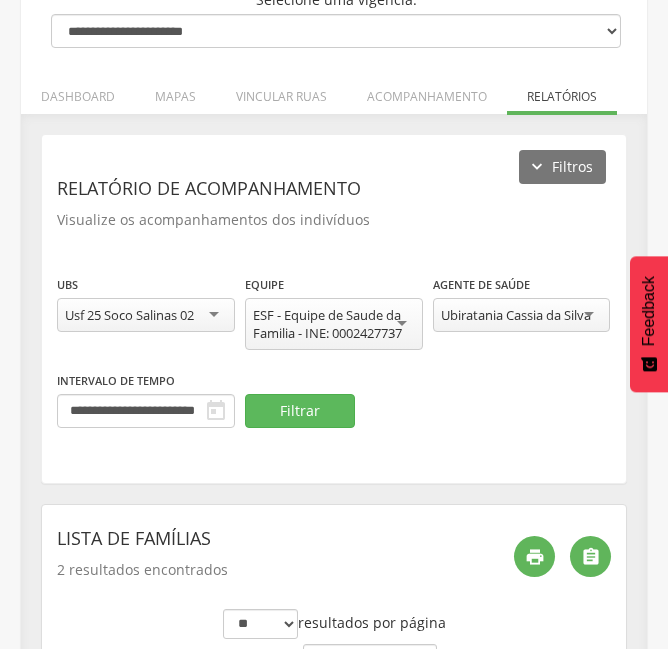 click on "Ubiratania Cassia da Silva" at bounding box center [516, 315] 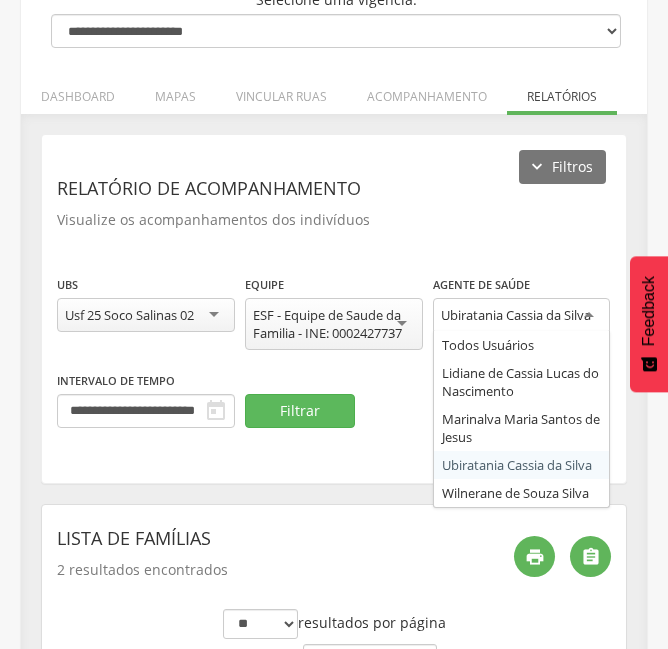 click on "**********" at bounding box center (334, 399) 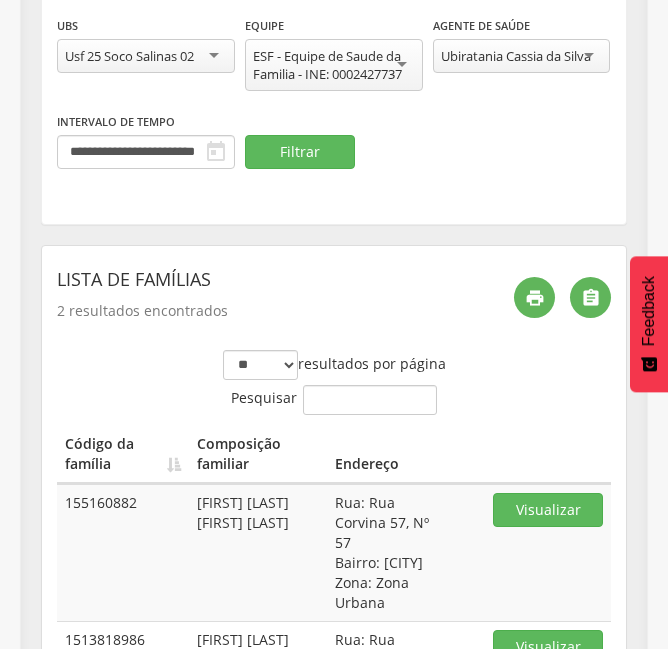 scroll, scrollTop: 458, scrollLeft: 0, axis: vertical 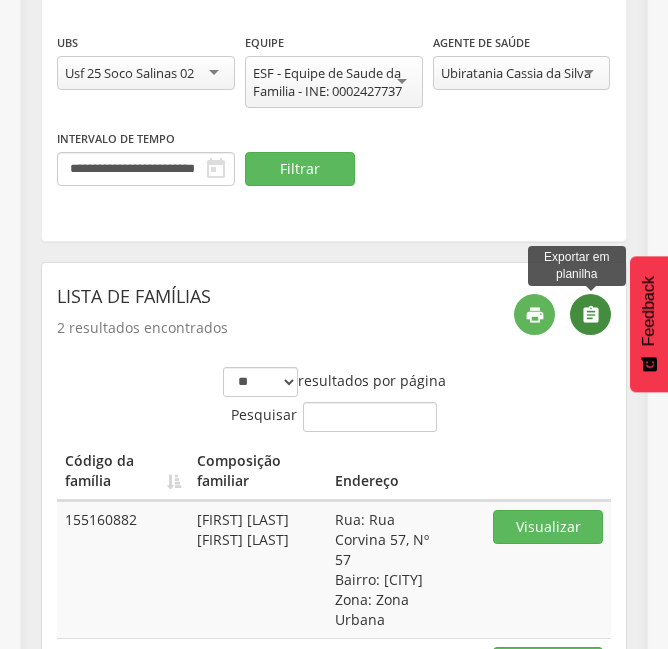 click on "" at bounding box center [590, 314] 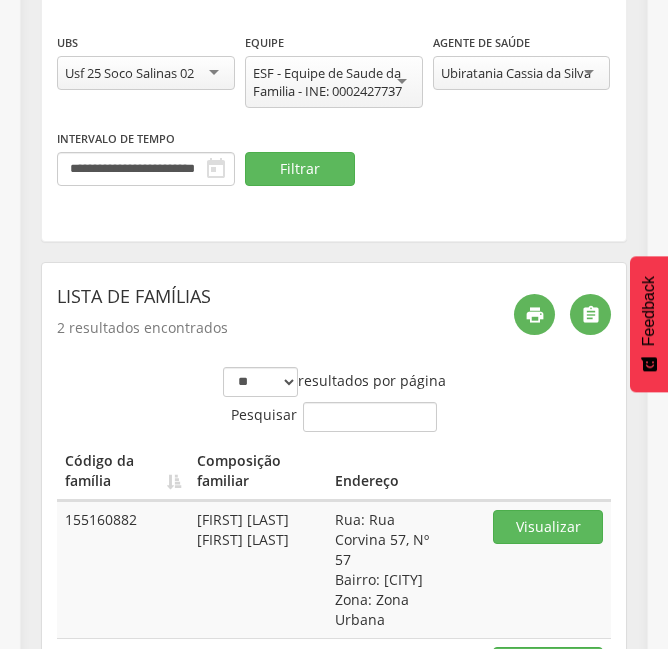 click on "Ubiratania Cassia da Silva" at bounding box center (516, 73) 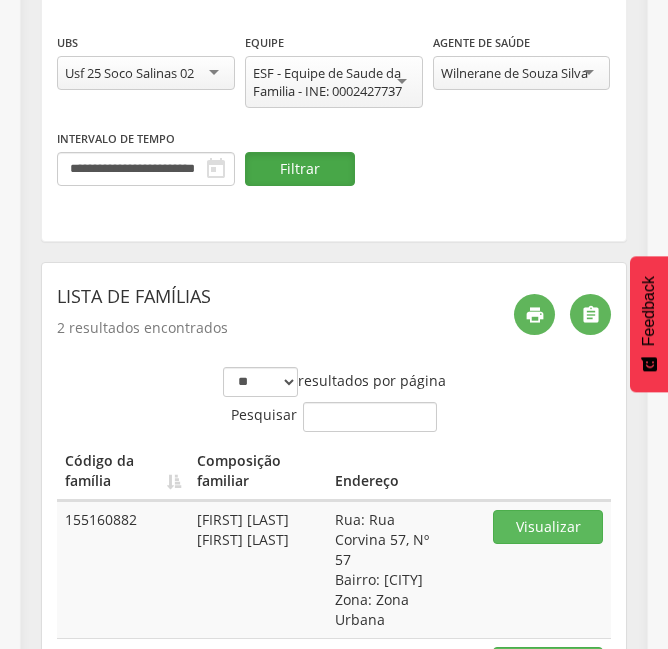 click on "Filtrar" at bounding box center [300, 169] 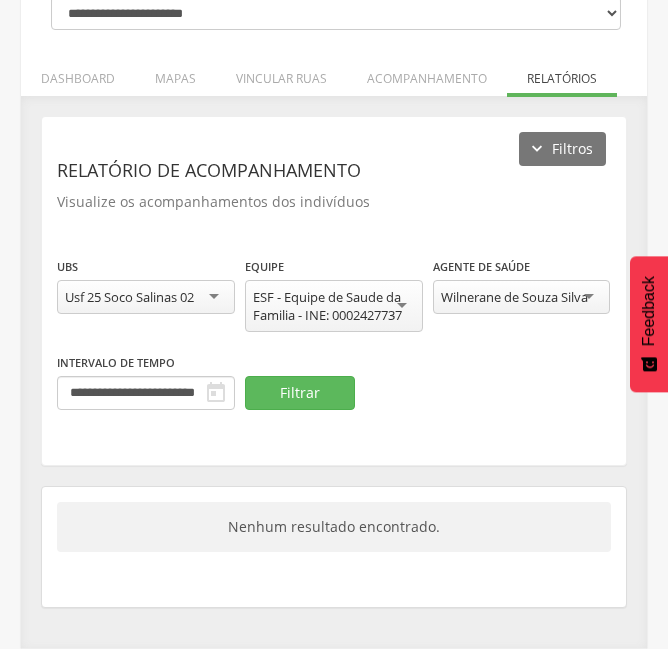 scroll, scrollTop: 234, scrollLeft: 0, axis: vertical 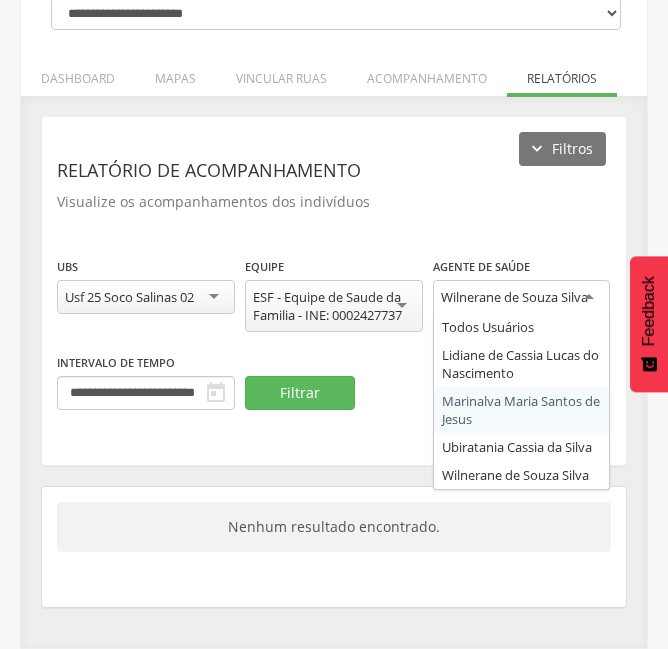 click on "Usf 25 Soco Salinas 02" at bounding box center [129, 297] 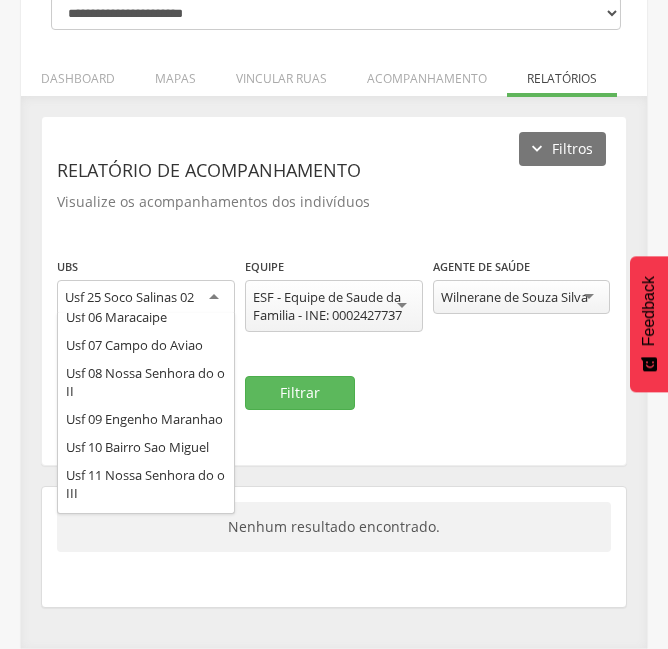scroll, scrollTop: 0, scrollLeft: 0, axis: both 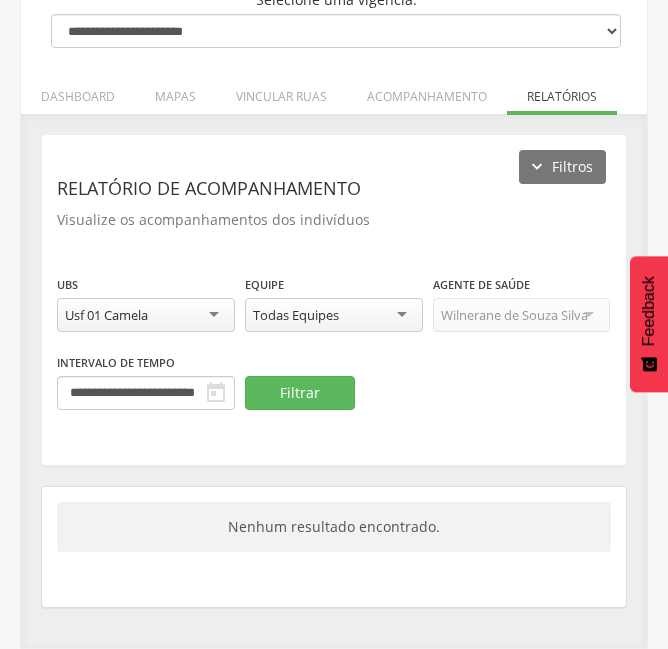 click on "Todas Equipes" at bounding box center (334, 315) 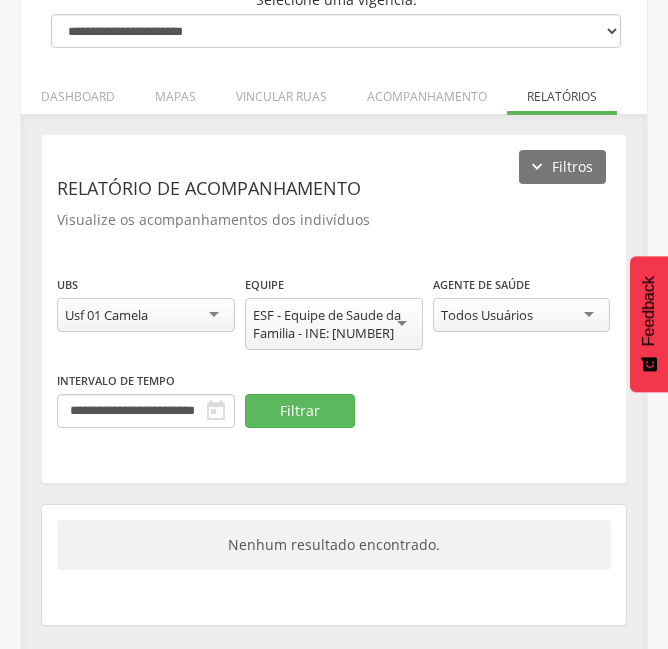 click on "" at bounding box center (216, 411) 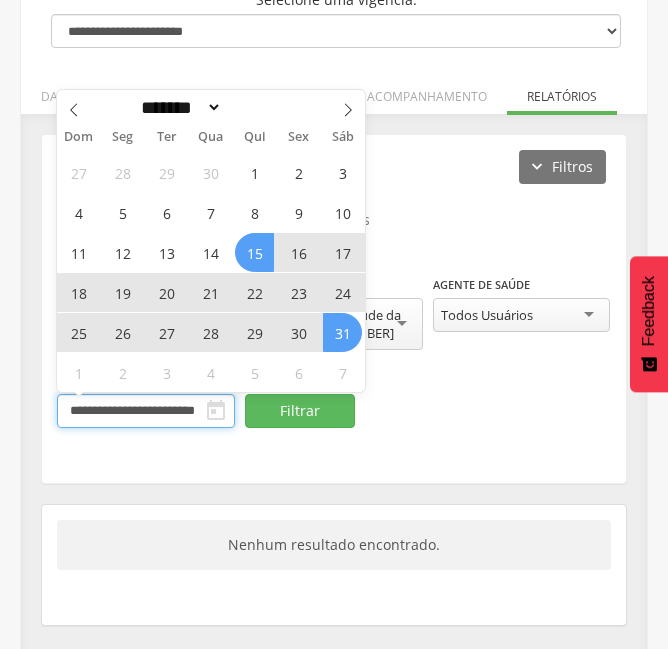 click on "**********" at bounding box center (146, 411) 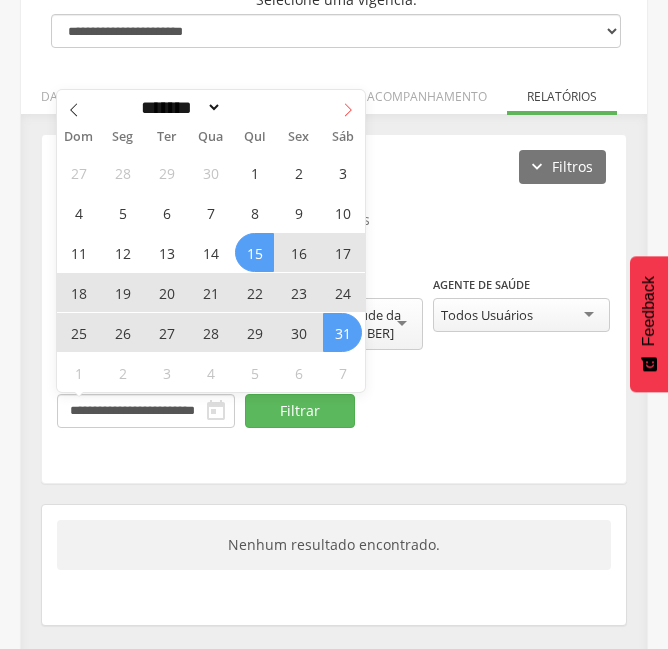 click 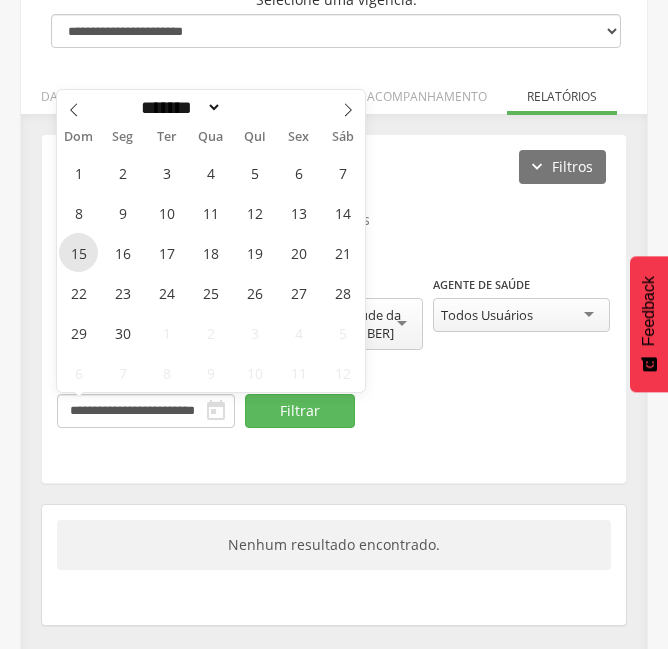 click on "15" at bounding box center (78, 252) 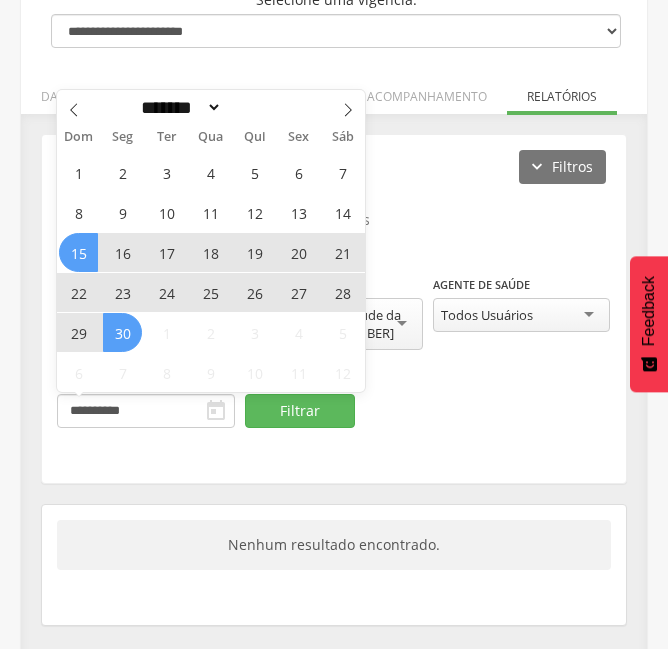 click on "30" at bounding box center (122, 332) 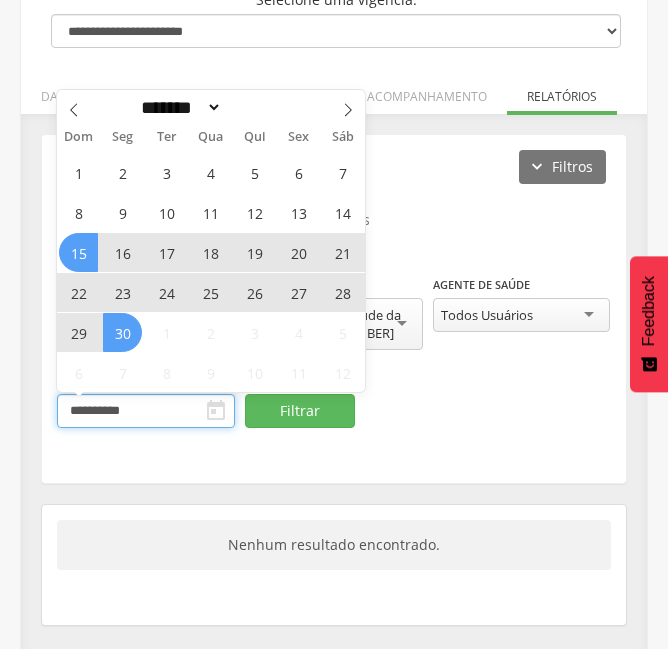 type on "**********" 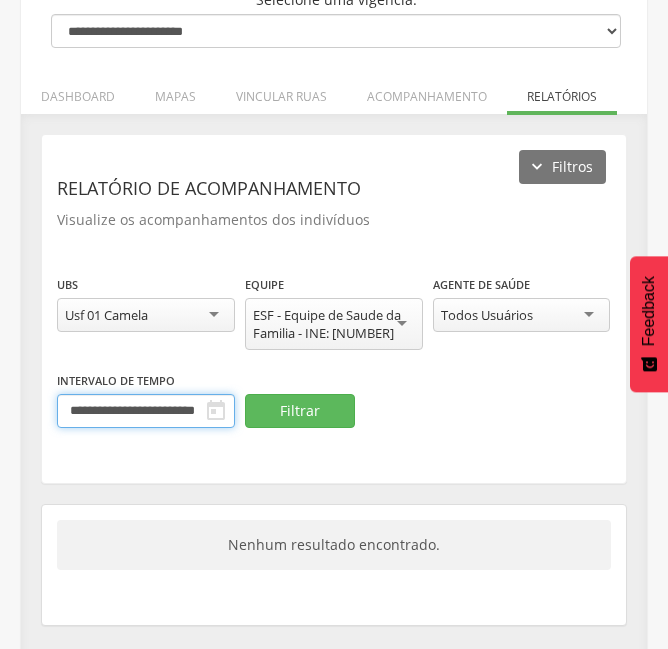scroll, scrollTop: 0, scrollLeft: 12, axis: horizontal 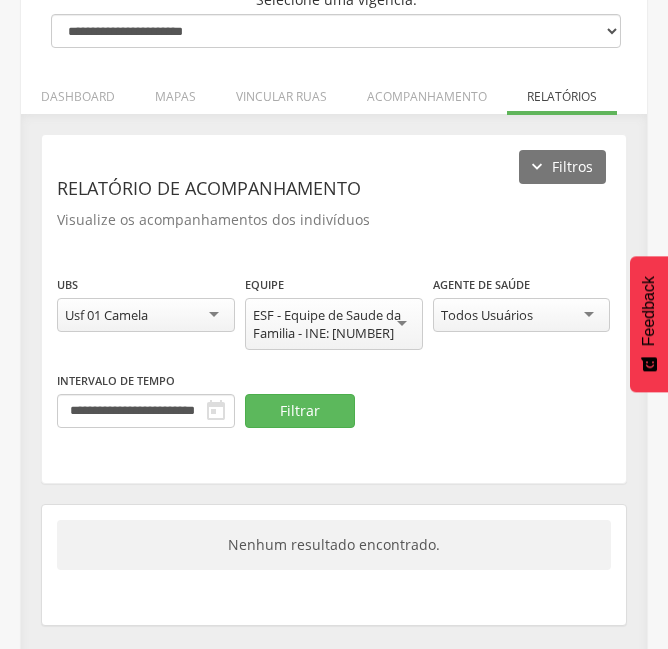 click on "Todos Usuários" at bounding box center [487, 315] 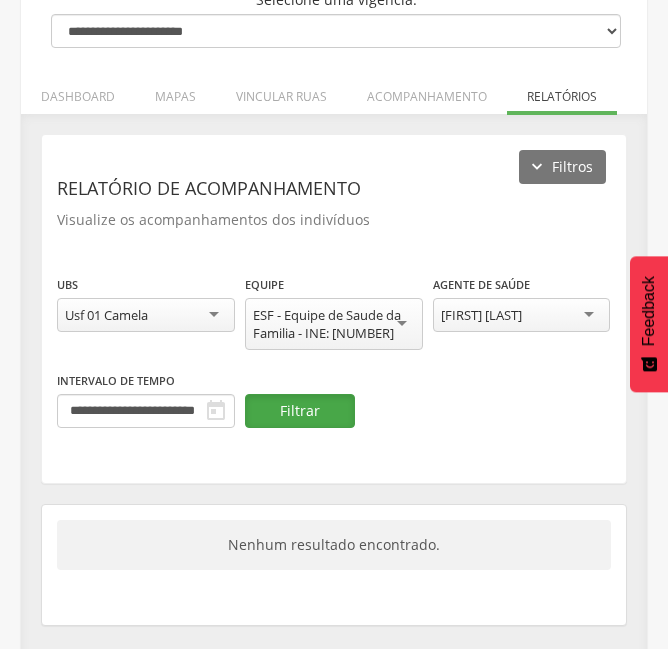 click on "Filtrar" at bounding box center (300, 411) 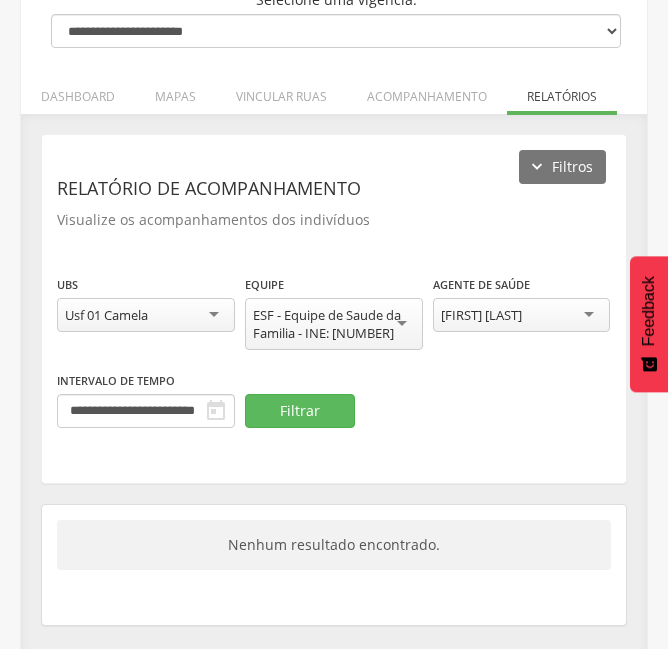 click on "[FIRST] [LAST]" at bounding box center [481, 315] 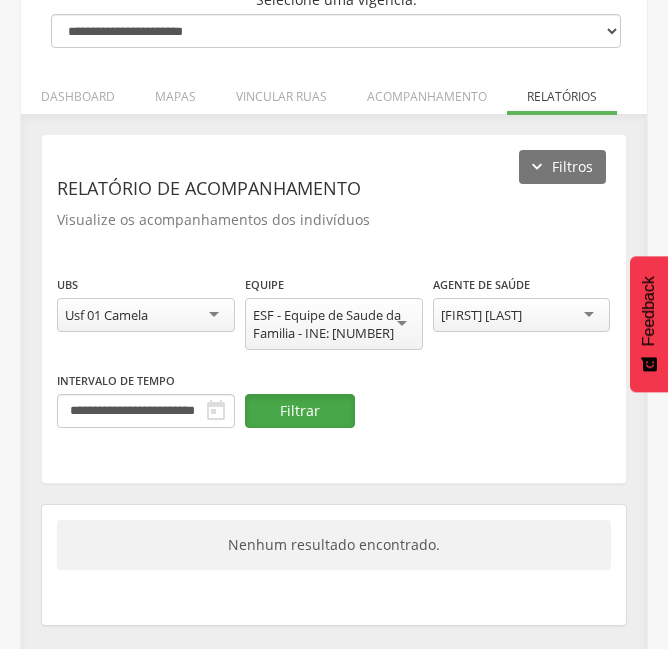 click on "Filtrar" at bounding box center (300, 411) 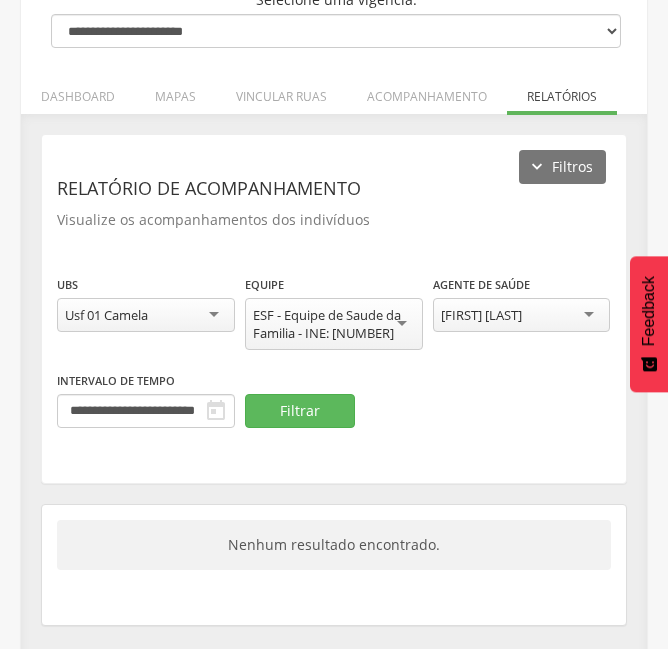 click on "[FIRST] [LAST]" at bounding box center [481, 315] 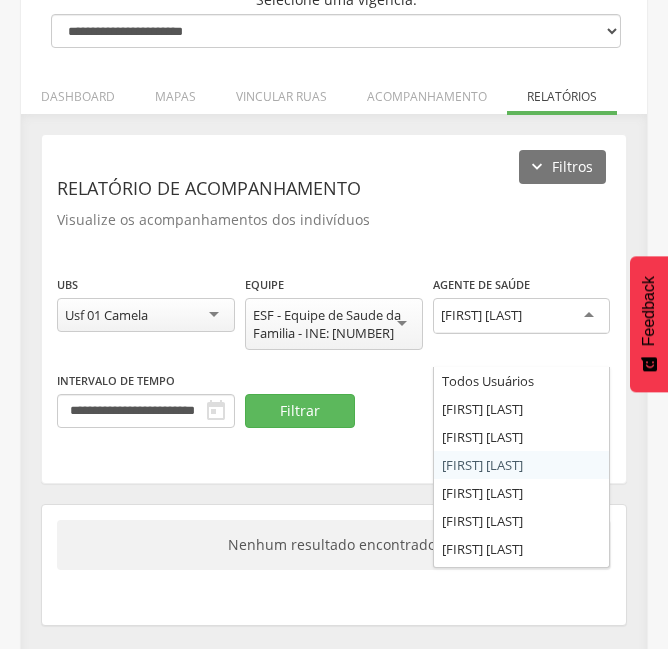 scroll, scrollTop: 0, scrollLeft: 0, axis: both 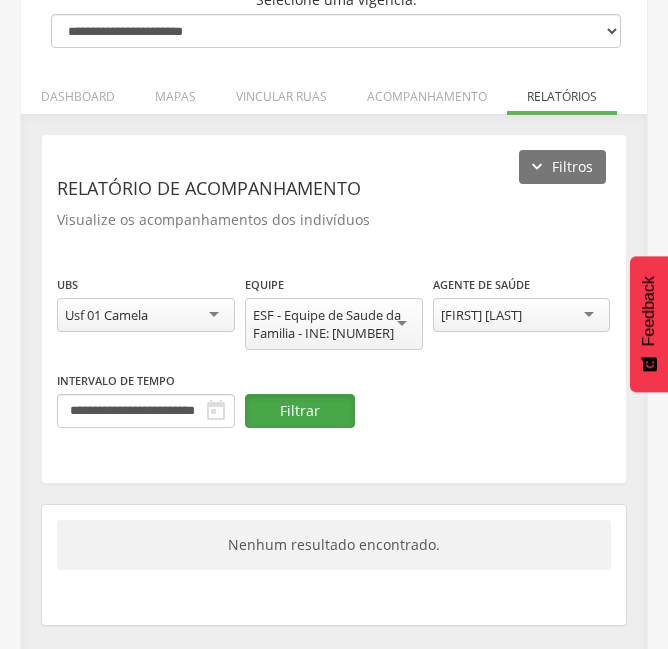 click on "Filtrar" at bounding box center (300, 411) 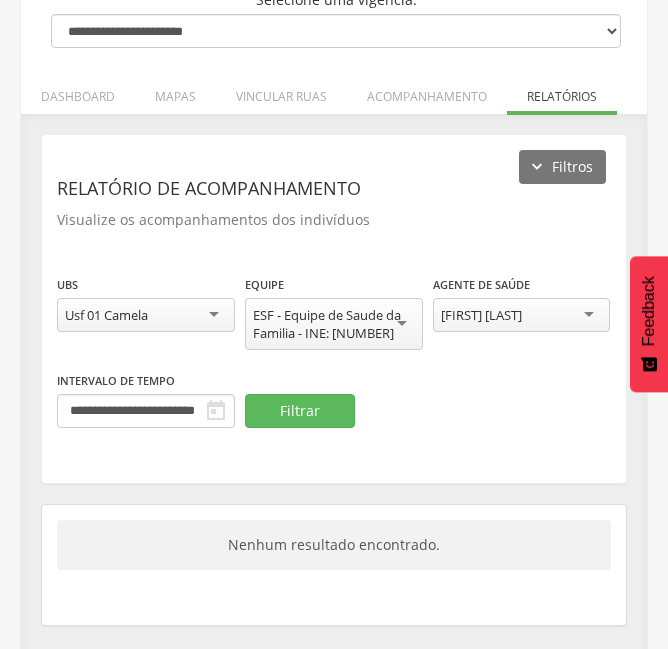 click on "[FIRST] [LAST]" at bounding box center [481, 315] 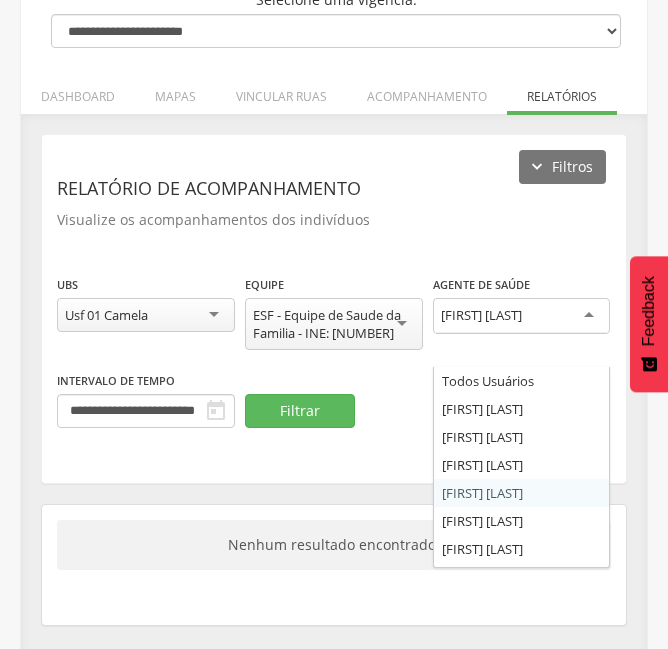 scroll, scrollTop: 0, scrollLeft: 0, axis: both 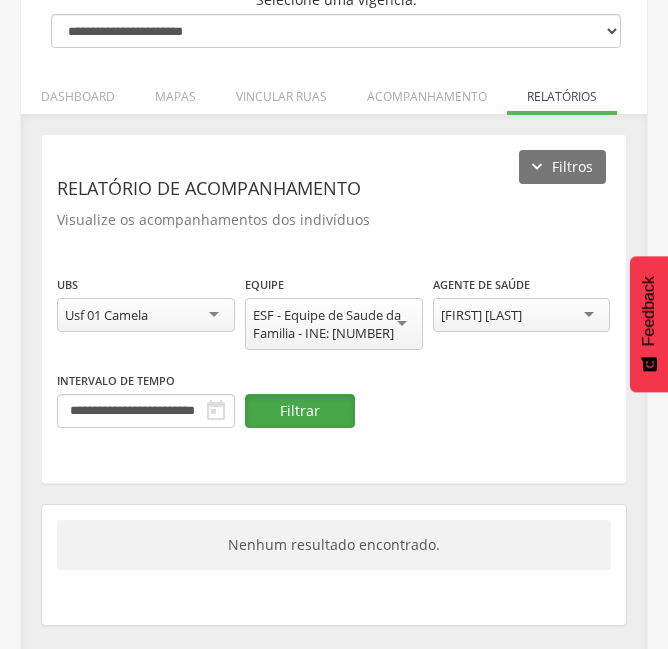 click on "Filtrar" at bounding box center [300, 411] 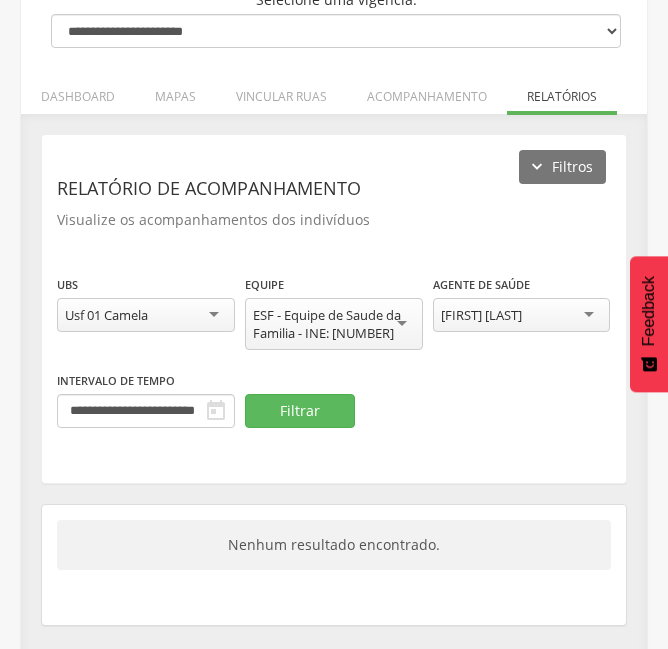 click on "[FIRST] [LAST]" at bounding box center [481, 315] 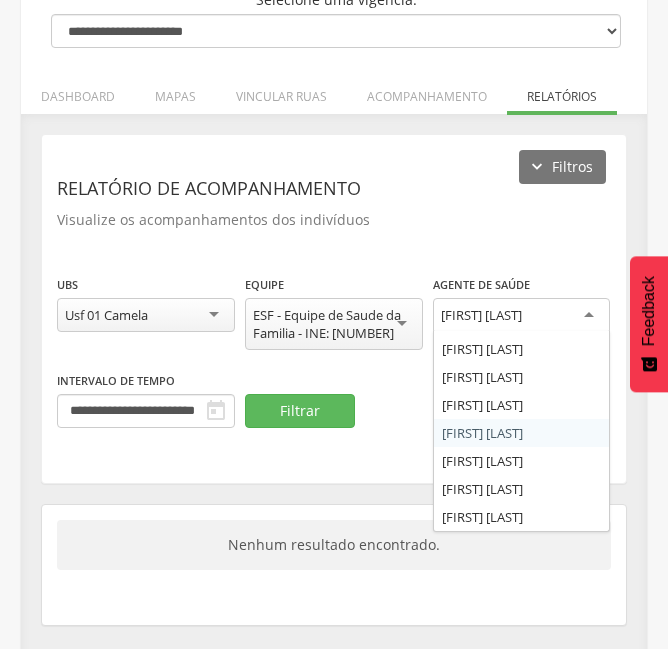 scroll, scrollTop: 132, scrollLeft: 0, axis: vertical 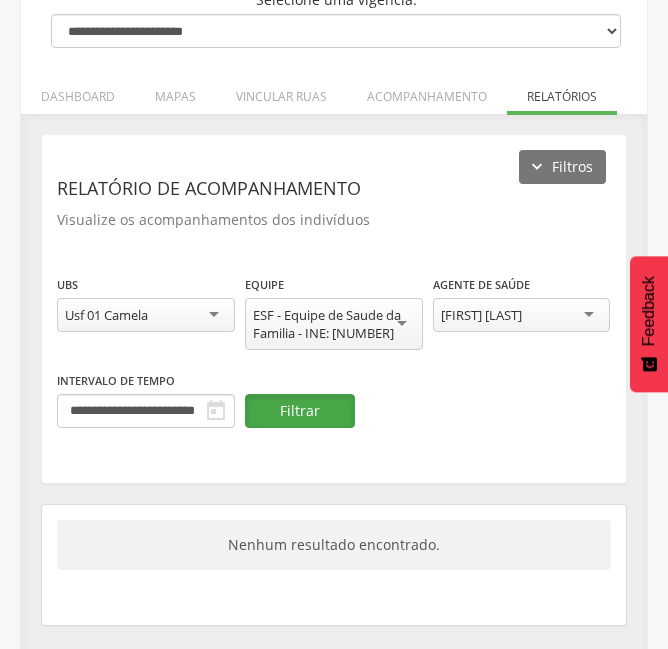 click on "Filtrar" at bounding box center (300, 411) 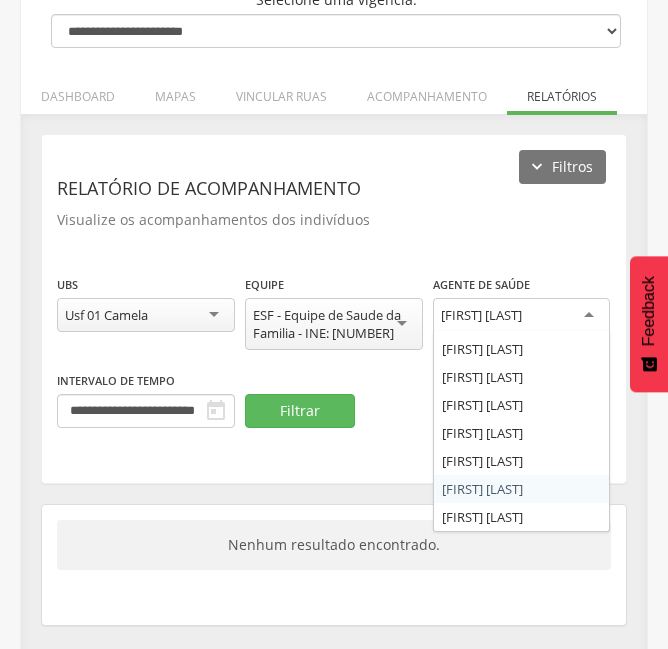click on "[FIRST] [LAST]" at bounding box center (481, 315) 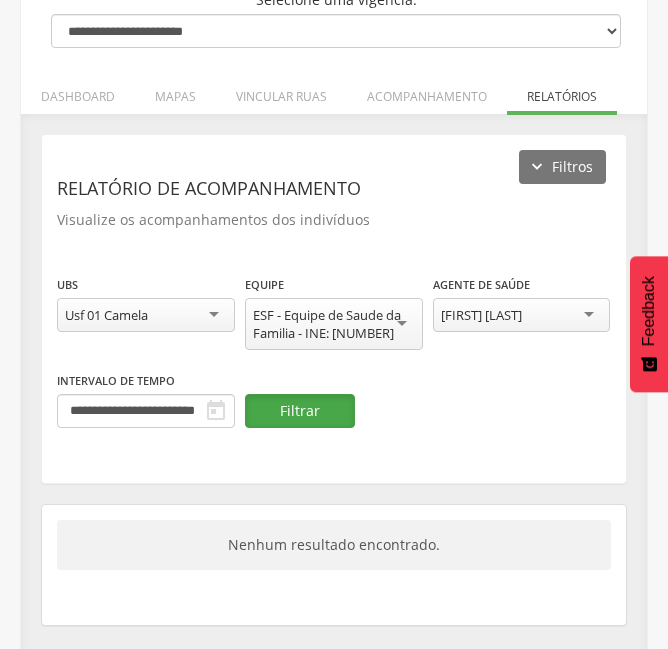 click on "Filtrar" at bounding box center (300, 411) 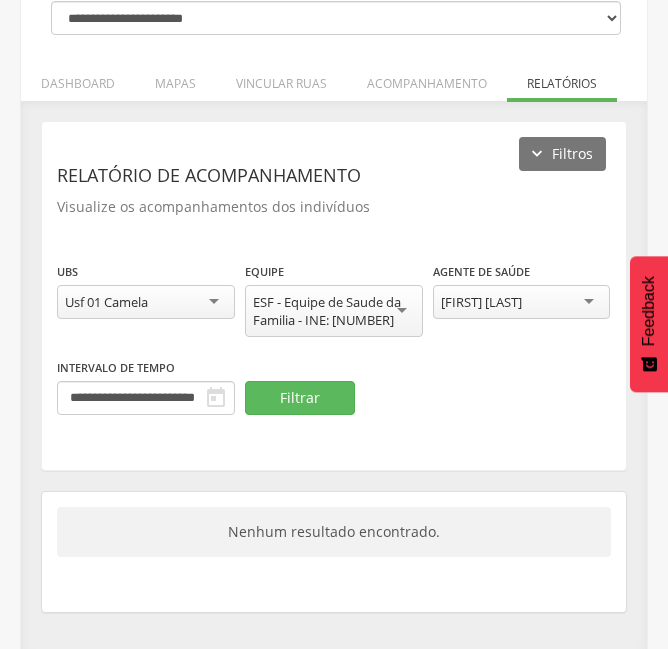 scroll, scrollTop: 234, scrollLeft: 0, axis: vertical 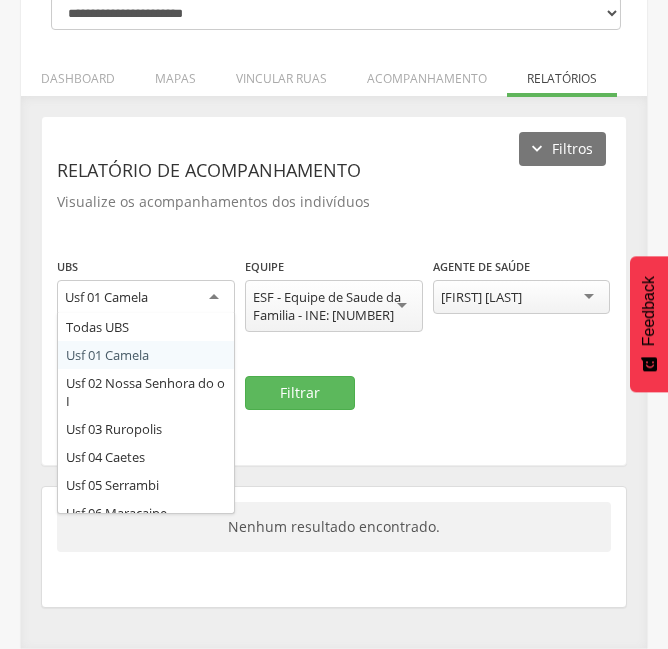 click on "Usf 01 Camela" at bounding box center [146, 298] 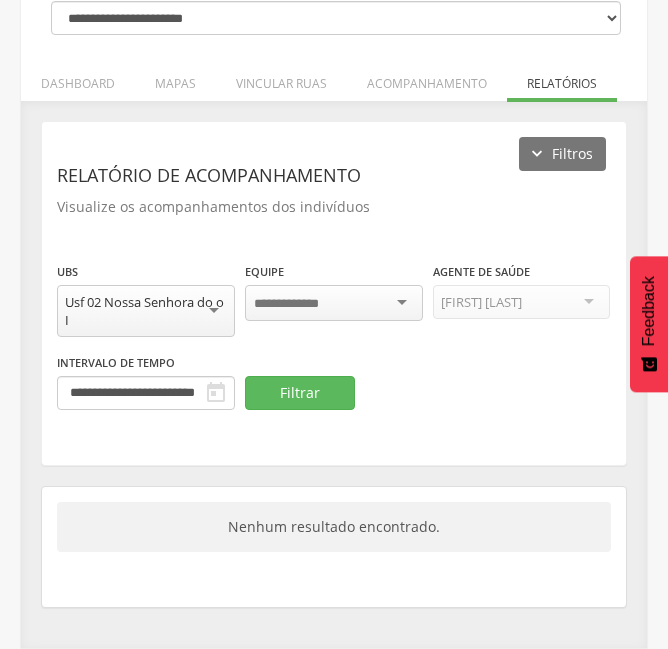 scroll, scrollTop: 229, scrollLeft: 0, axis: vertical 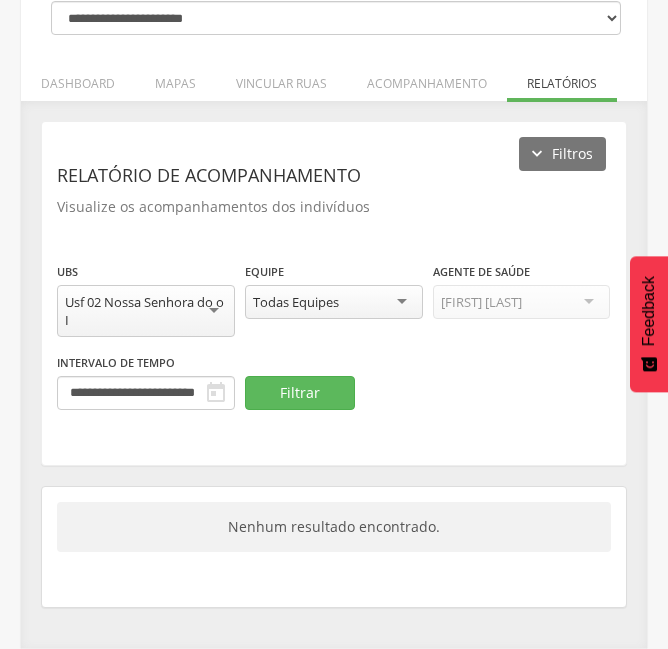 click on "Todas Equipes" at bounding box center (296, 302) 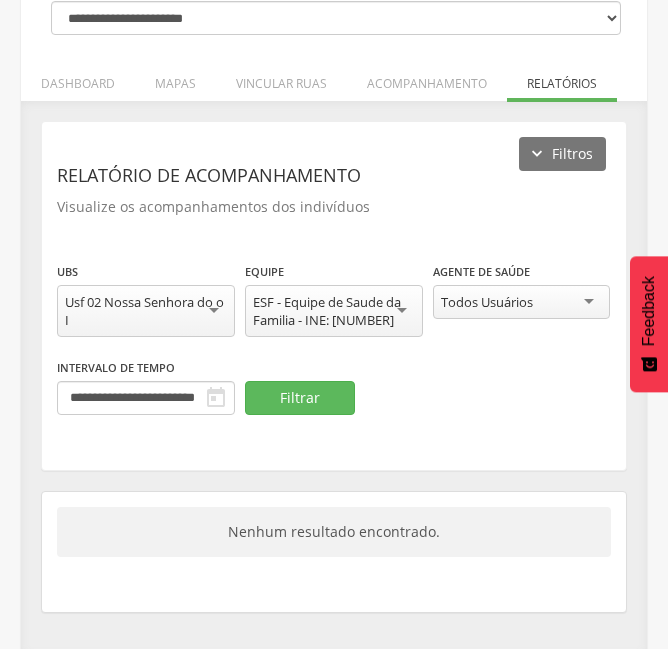 click on "Todos Usuários" at bounding box center (522, 302) 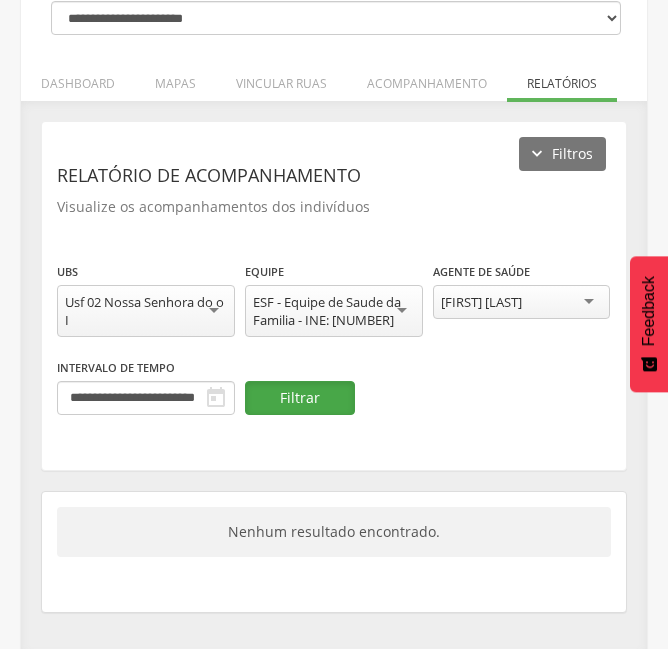 click on "Filtrar" at bounding box center [300, 398] 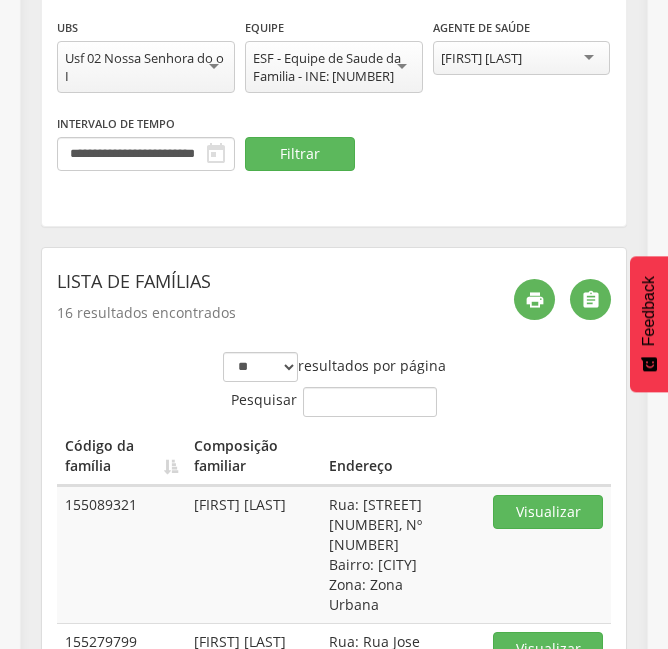 scroll, scrollTop: 529, scrollLeft: 0, axis: vertical 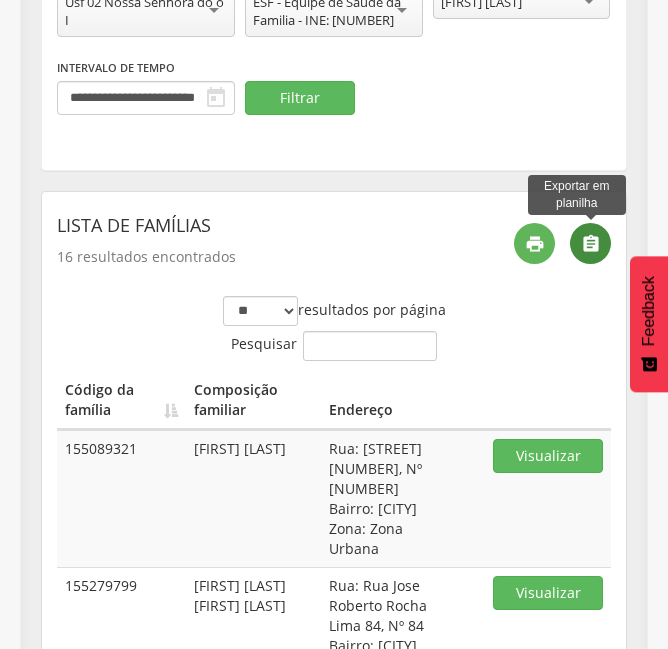 click on "" at bounding box center [590, 243] 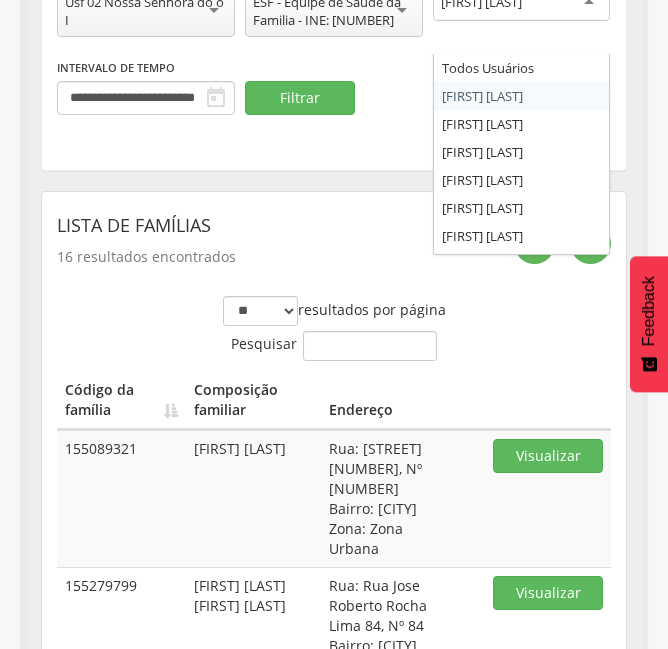 scroll, scrollTop: 522, scrollLeft: 0, axis: vertical 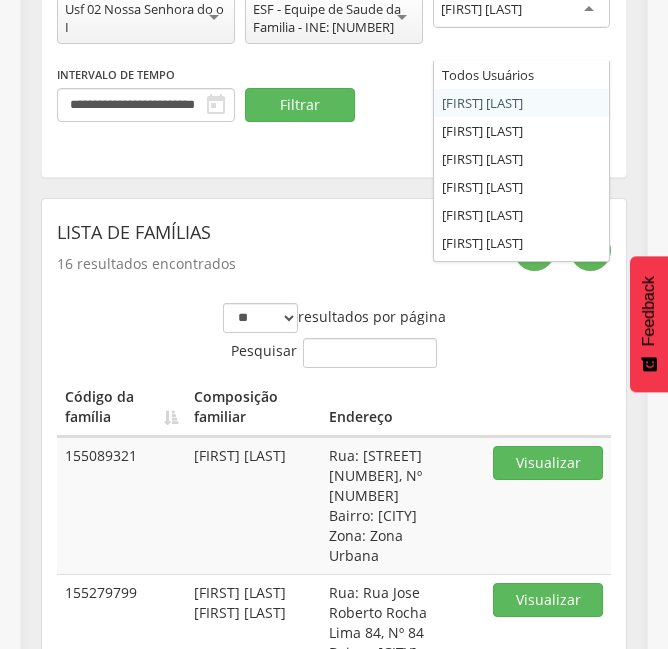 click on "[FIRST] [LAST]" at bounding box center [481, 9] 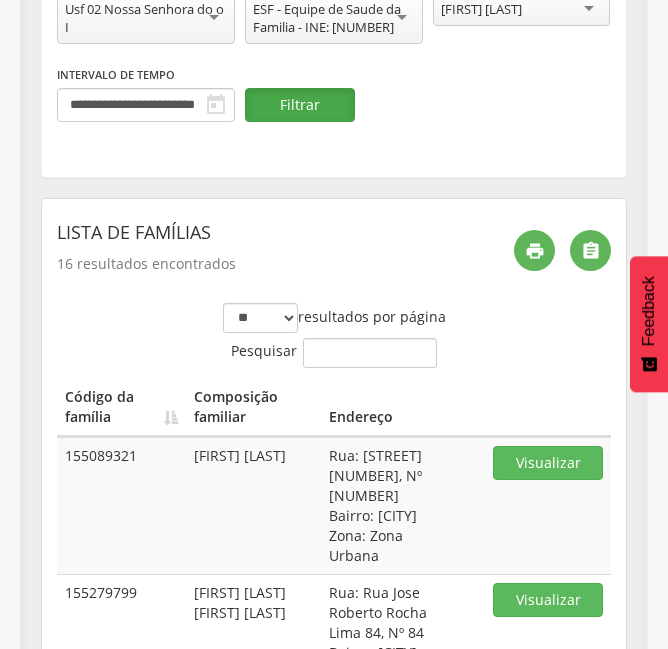 click on "Filtrar" at bounding box center (300, 105) 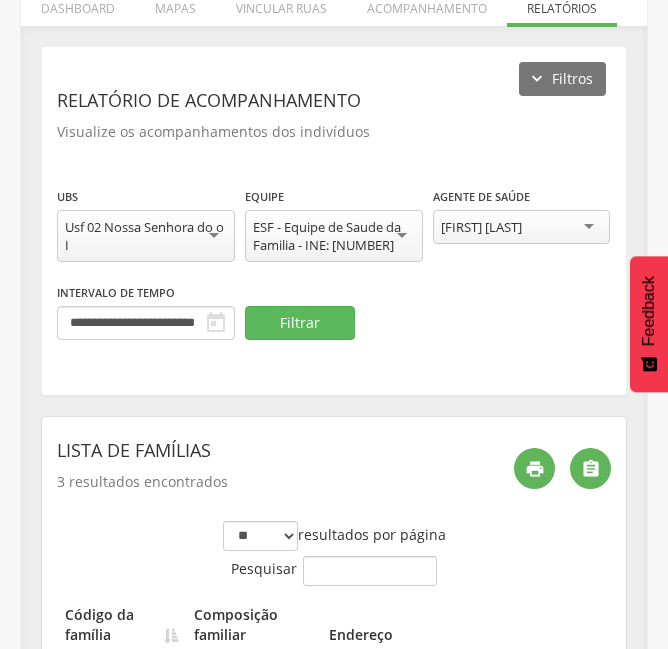 scroll, scrollTop: 522, scrollLeft: 0, axis: vertical 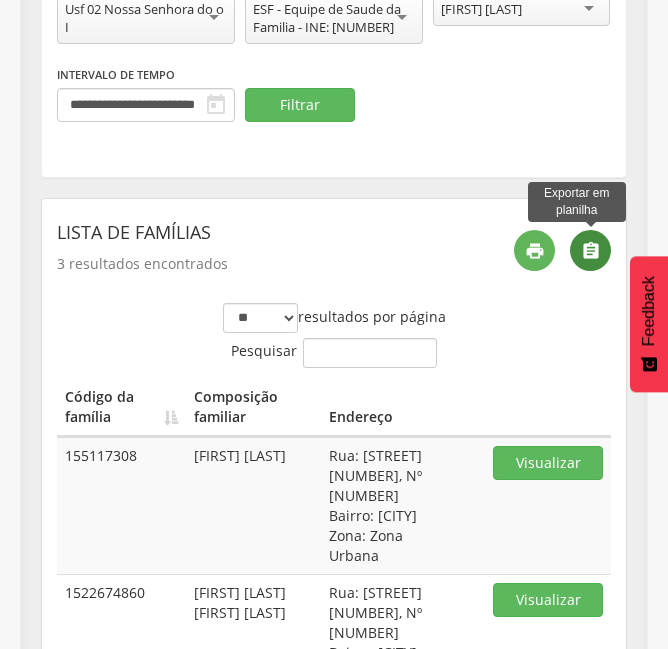 click on "" at bounding box center (591, 251) 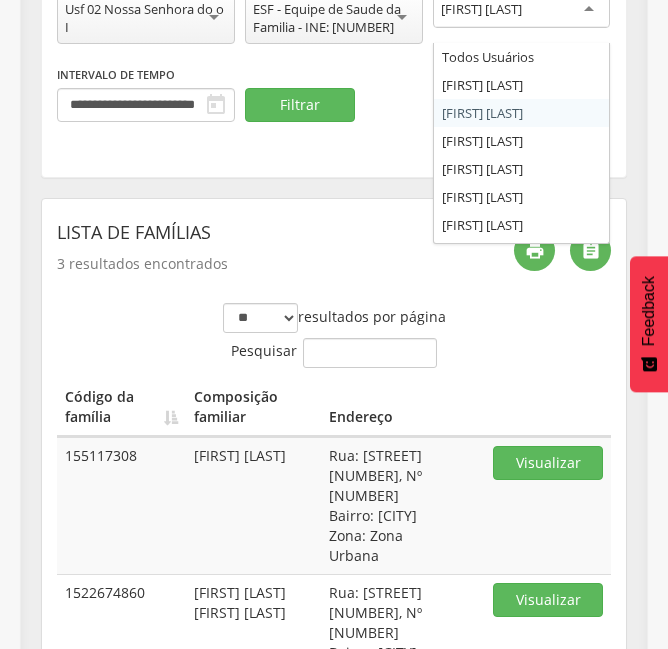 click on "[FIRST] [LAST]" at bounding box center (481, 9) 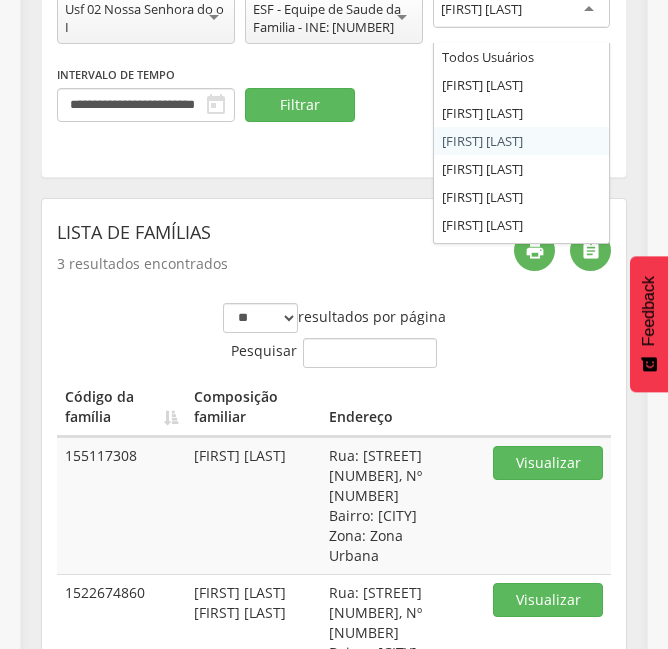 scroll, scrollTop: 0, scrollLeft: 0, axis: both 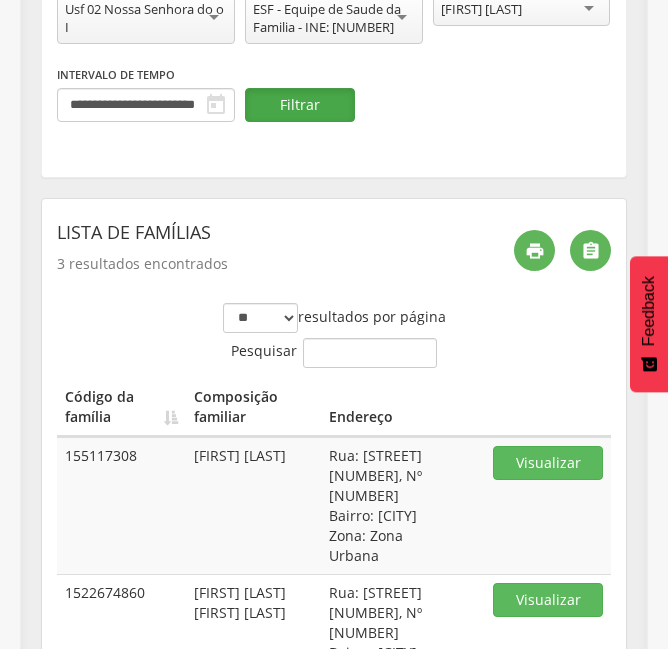 click on "Filtrar" at bounding box center (300, 105) 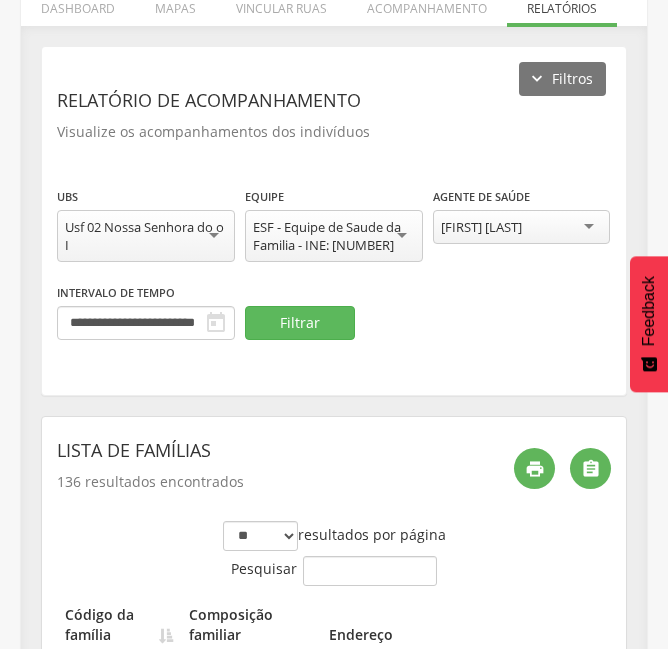 scroll, scrollTop: 522, scrollLeft: 0, axis: vertical 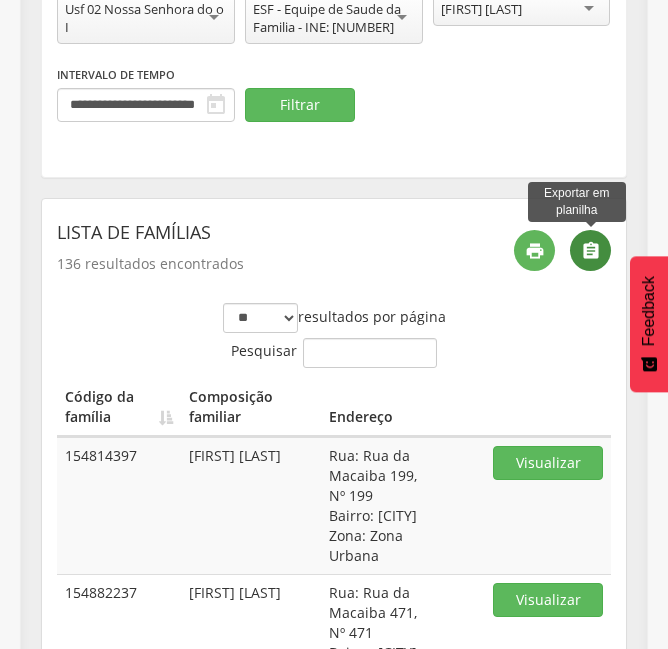 click on "" at bounding box center [591, 251] 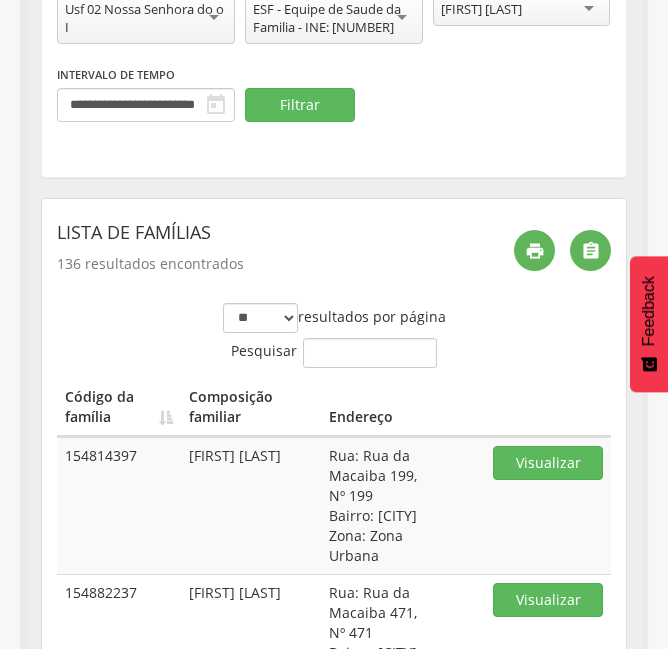 click on "[FIRST] [LAST]" at bounding box center (481, 9) 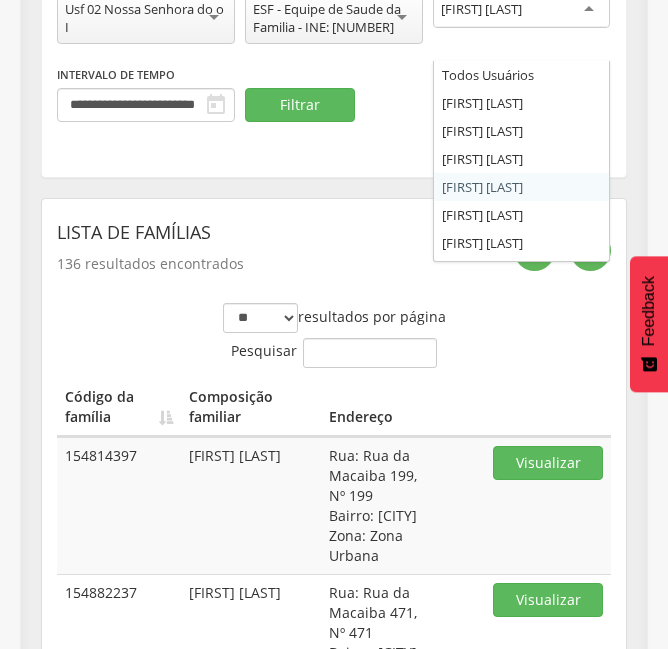 scroll, scrollTop: 0, scrollLeft: 0, axis: both 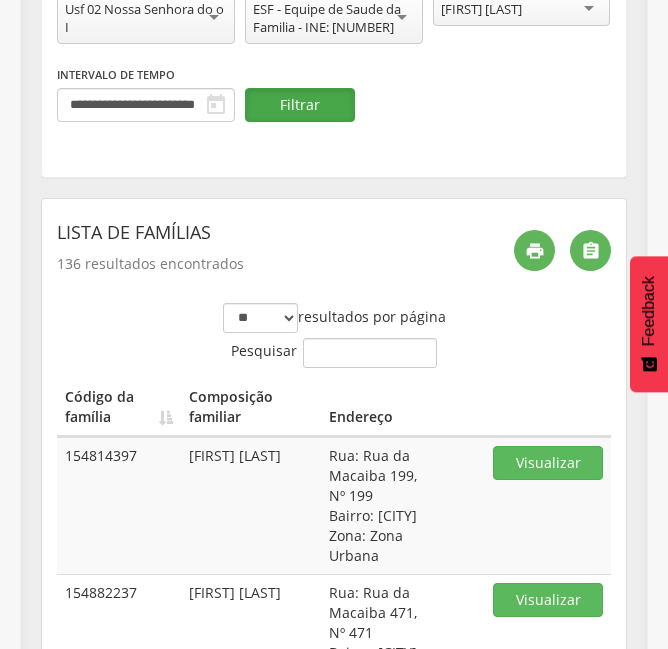 click on "Filtrar" at bounding box center [300, 105] 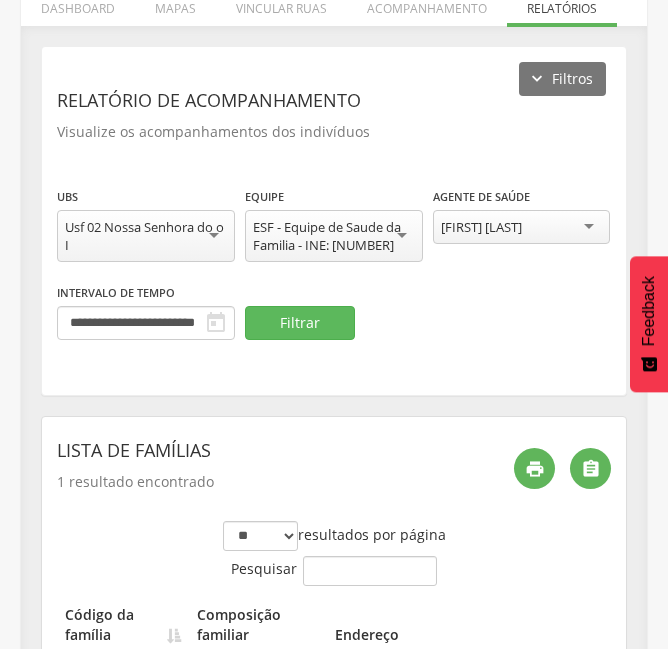 scroll, scrollTop: 522, scrollLeft: 0, axis: vertical 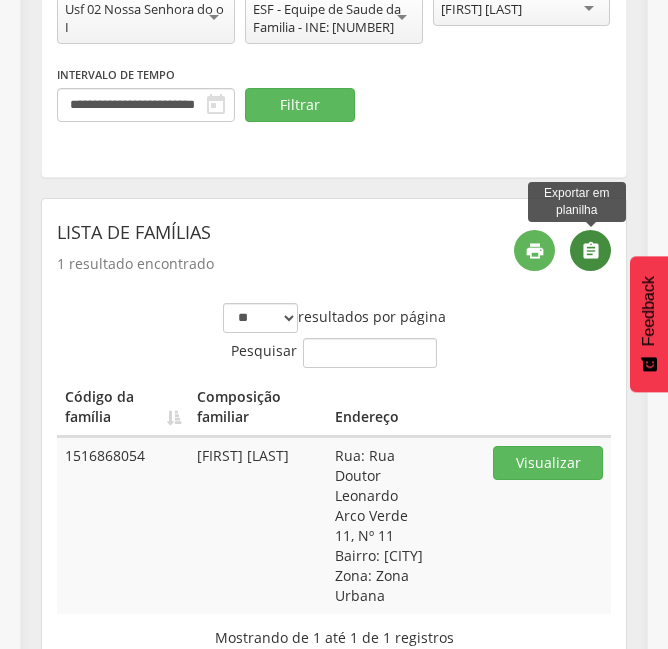 click on "" at bounding box center (590, 250) 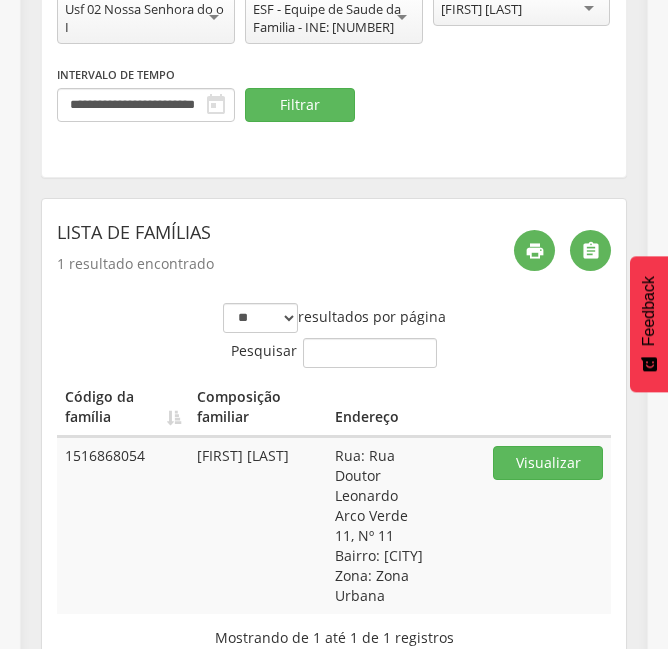 click on "[FIRST] [LAST]" at bounding box center [481, 9] 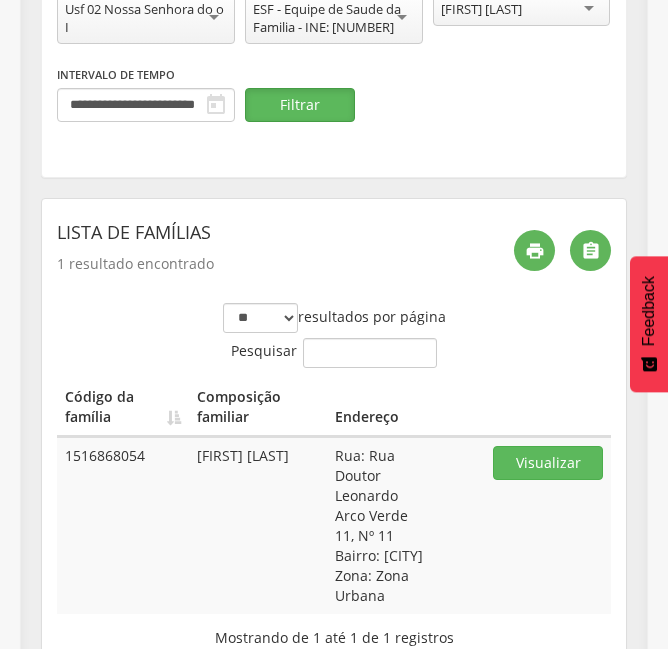 click on "Filtrar" at bounding box center (300, 105) 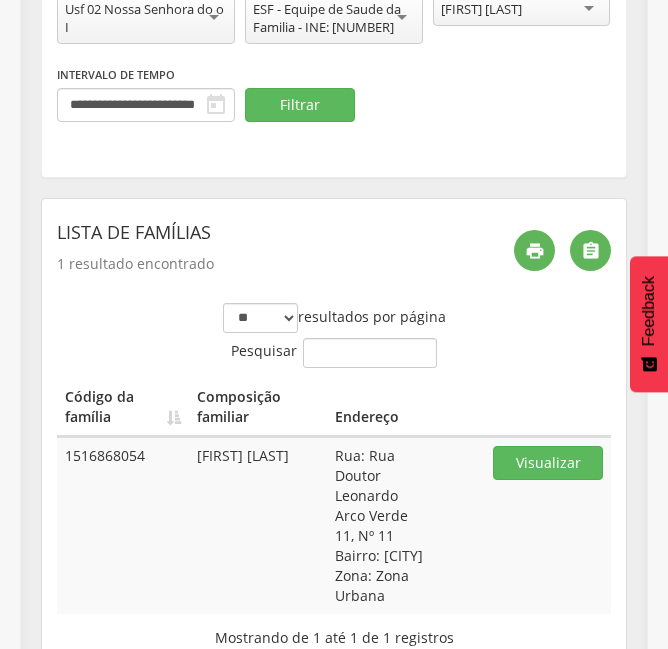 click on "Relatório de acompanhamento" at bounding box center [334, -118] 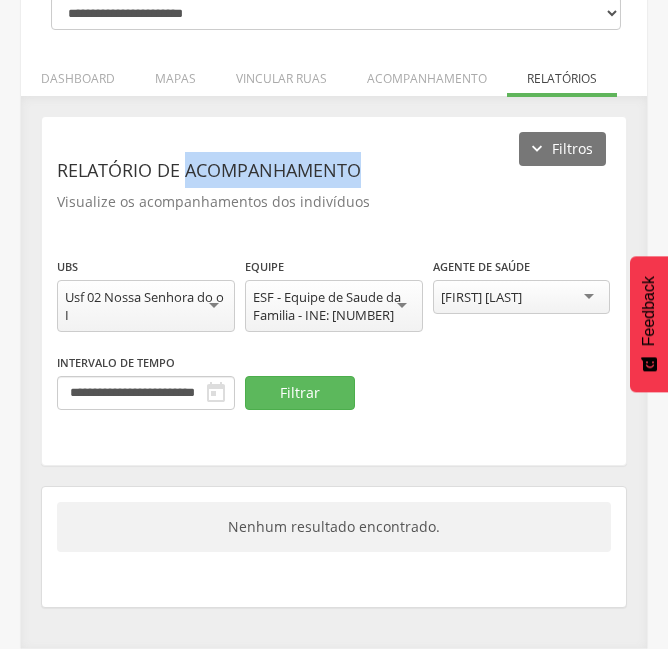 scroll, scrollTop: 234, scrollLeft: 0, axis: vertical 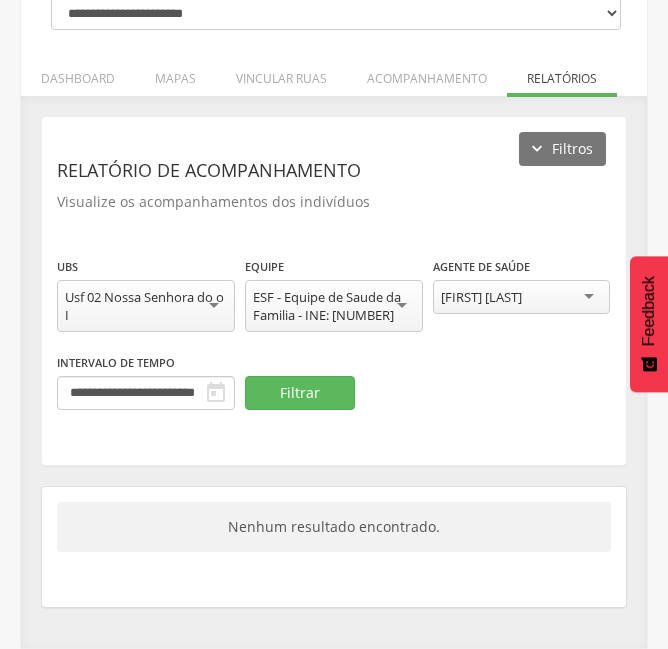 click on "[FIRST] [LAST]" at bounding box center [481, 297] 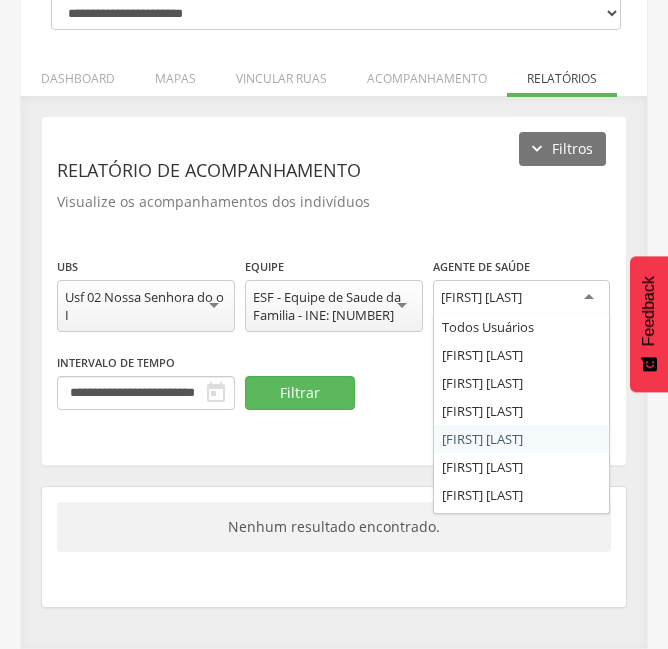 scroll, scrollTop: 124, scrollLeft: 0, axis: vertical 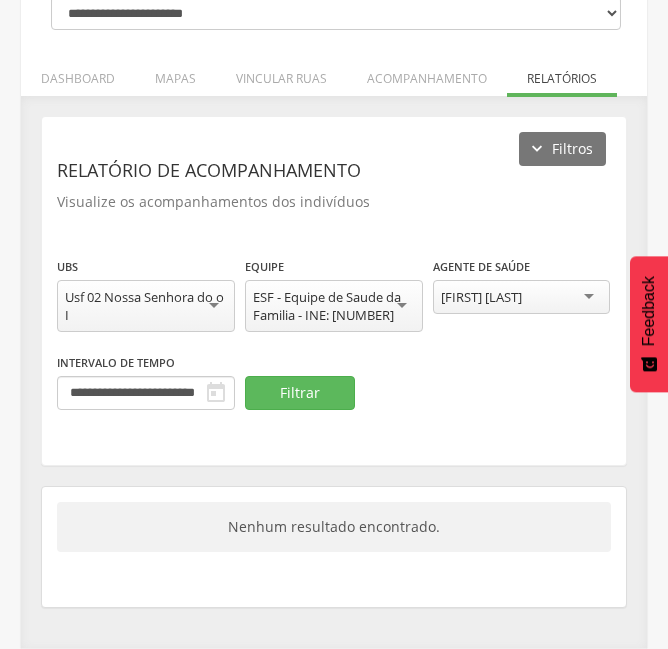 click on "**********" at bounding box center (334, 290) 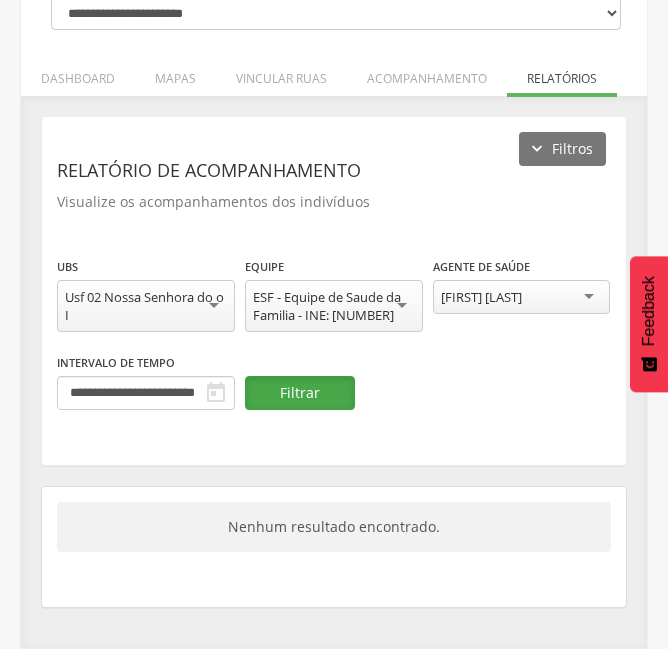 click on "Filtrar" at bounding box center [300, 393] 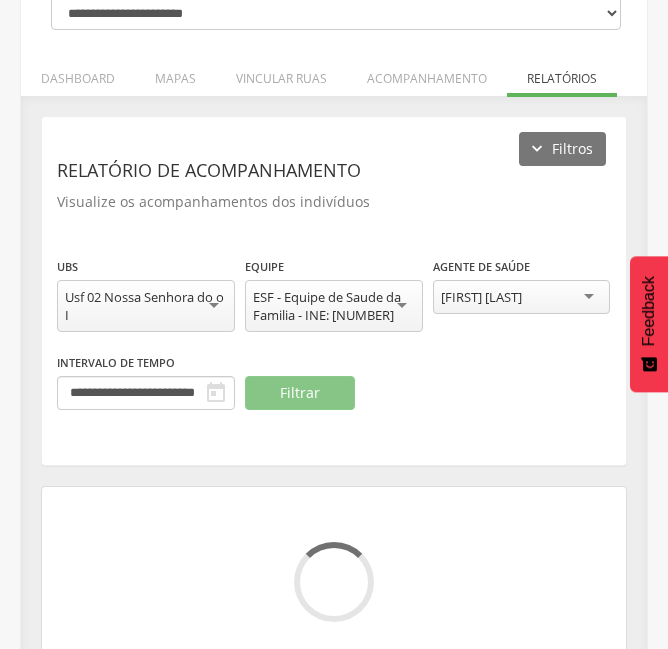 click on "[FIRST] [LAST]" at bounding box center [522, 297] 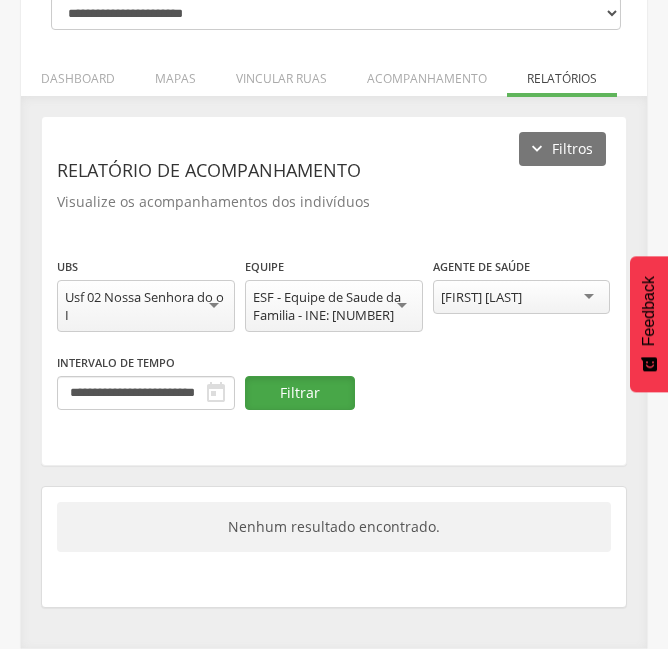 click on "Filtrar" at bounding box center (300, 393) 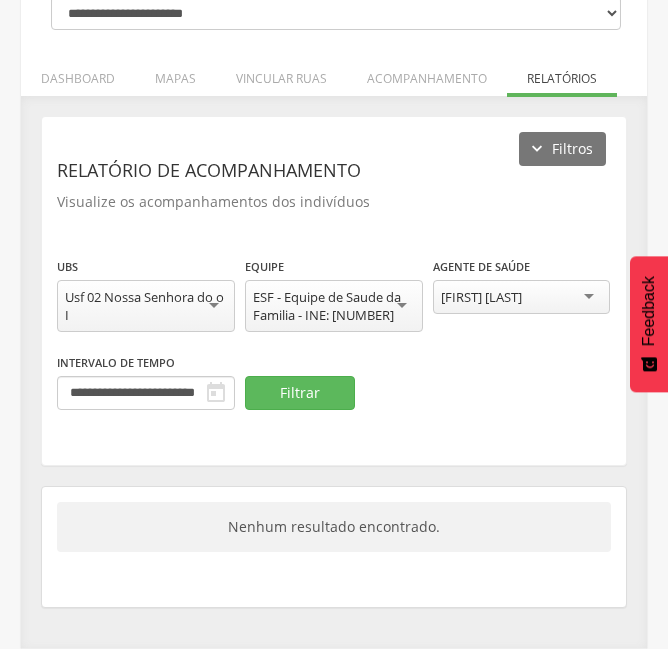 click on "[FIRST] [LAST]" at bounding box center (481, 297) 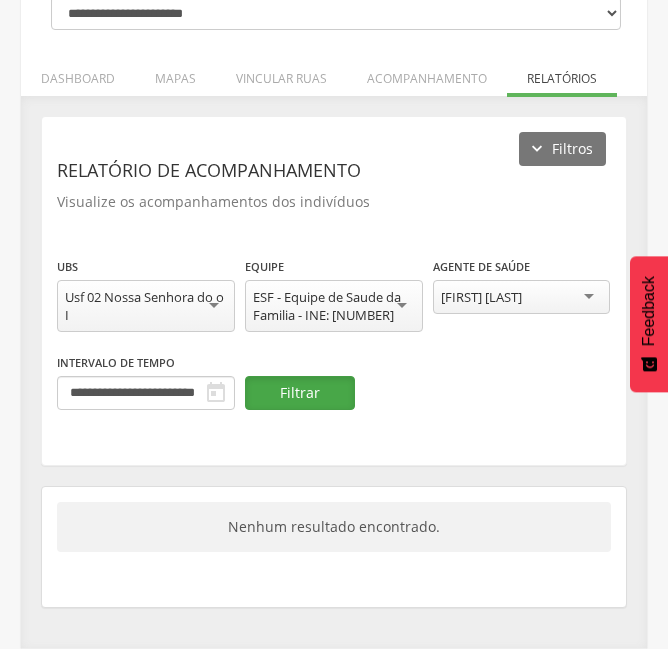 click on "Filtrar" at bounding box center (300, 393) 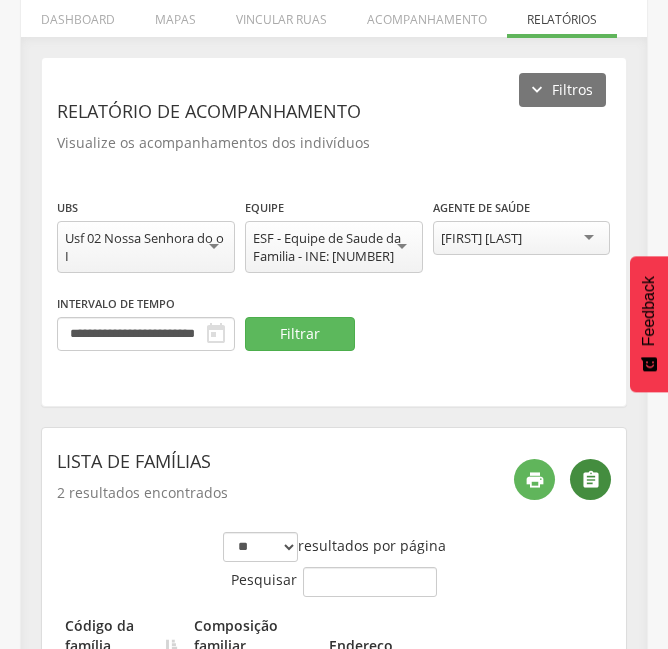 scroll, scrollTop: 334, scrollLeft: 0, axis: vertical 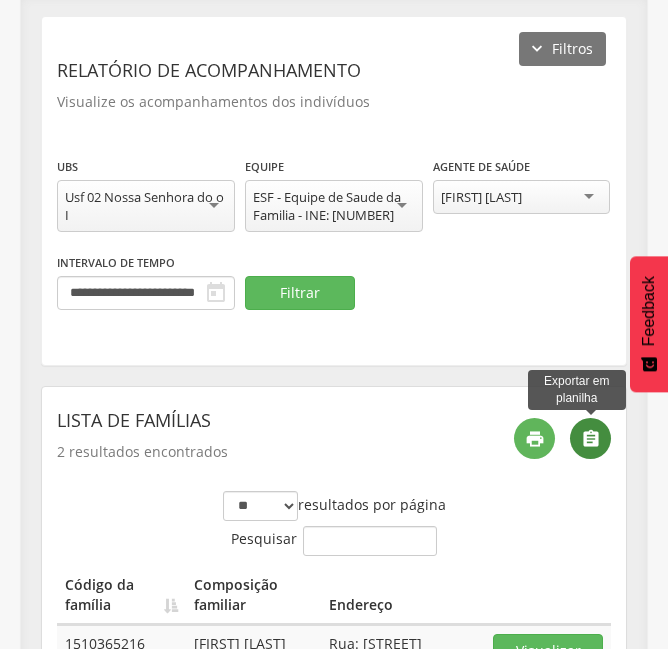 click on "" at bounding box center [591, 439] 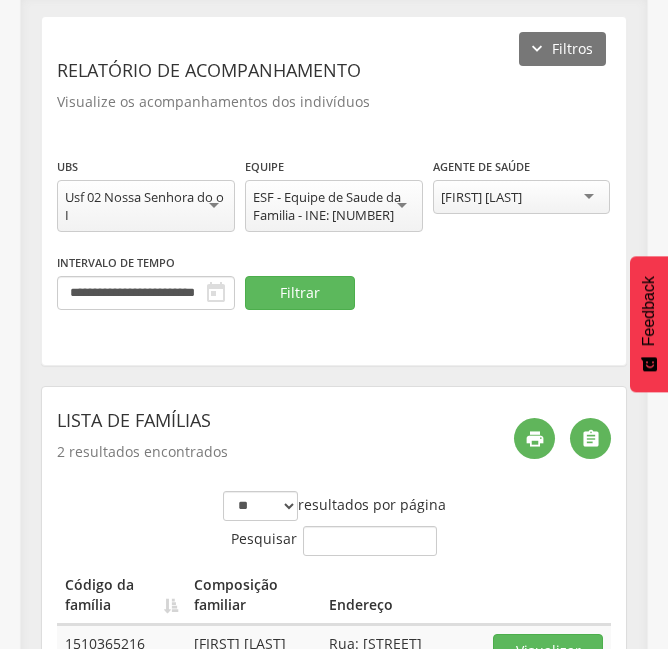 click on "[FIRST] [LAST]" at bounding box center (481, 197) 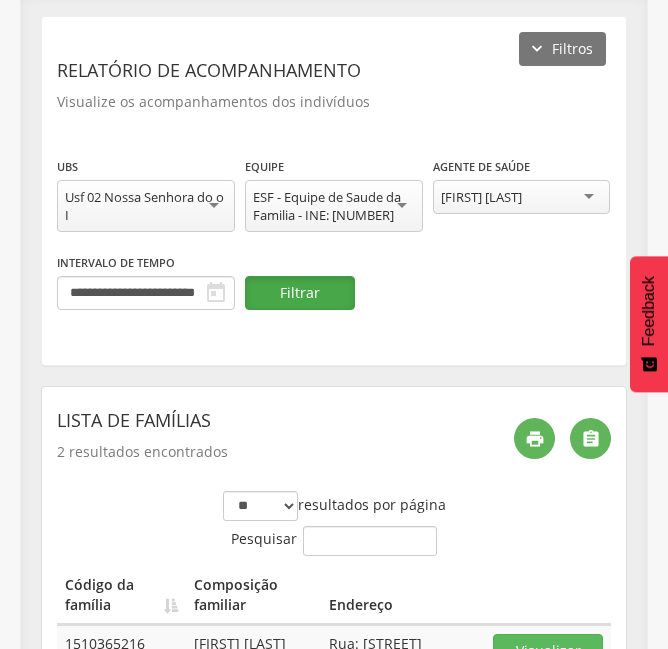 click on "Filtrar" at bounding box center (300, 293) 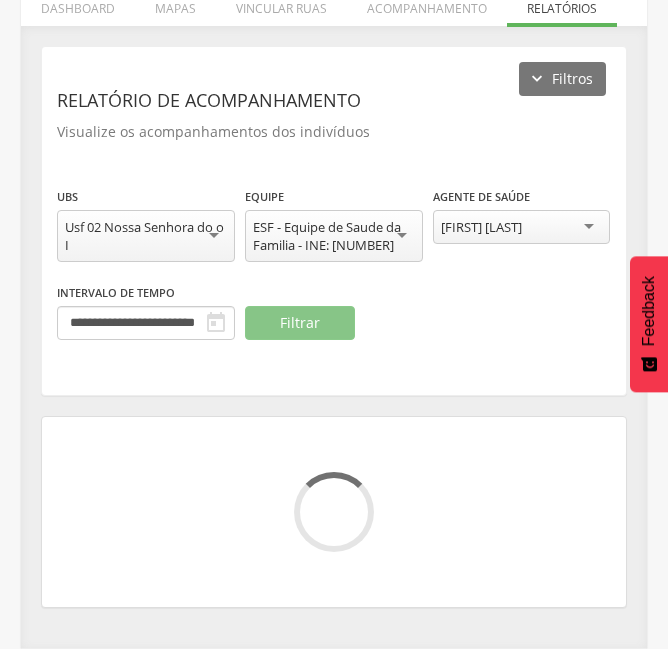 scroll, scrollTop: 234, scrollLeft: 0, axis: vertical 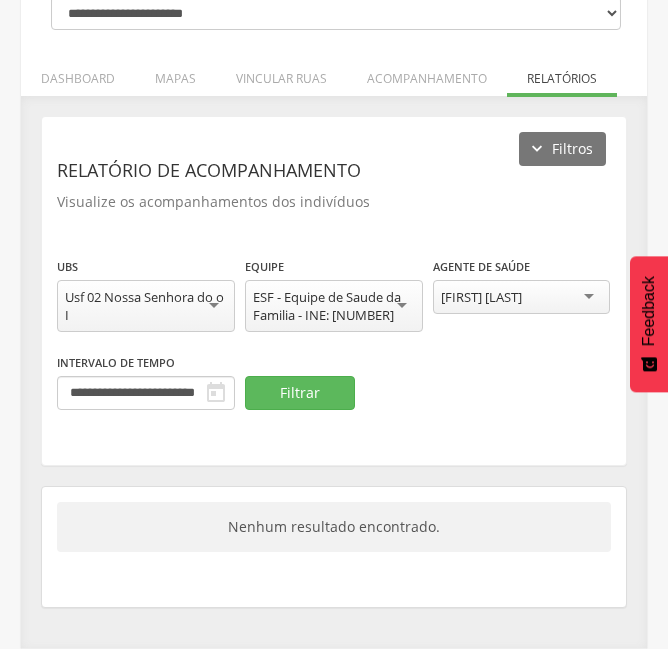 click on "[FIRST] [LAST]" at bounding box center [481, 297] 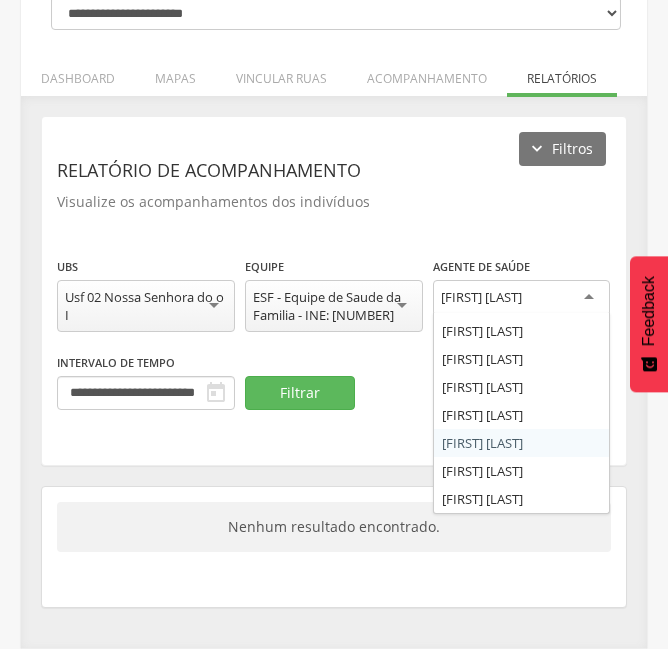 click on "Usf 02 Nossa Senhora do o I" at bounding box center (146, 306) 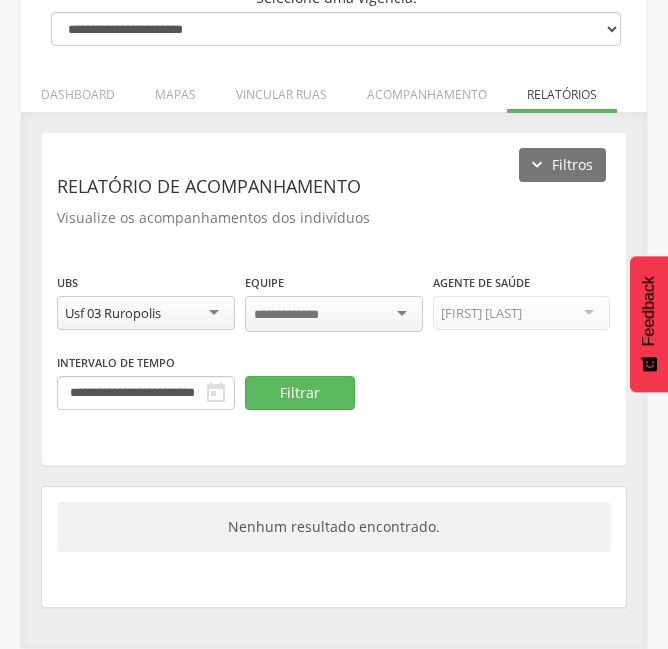 scroll, scrollTop: 216, scrollLeft: 0, axis: vertical 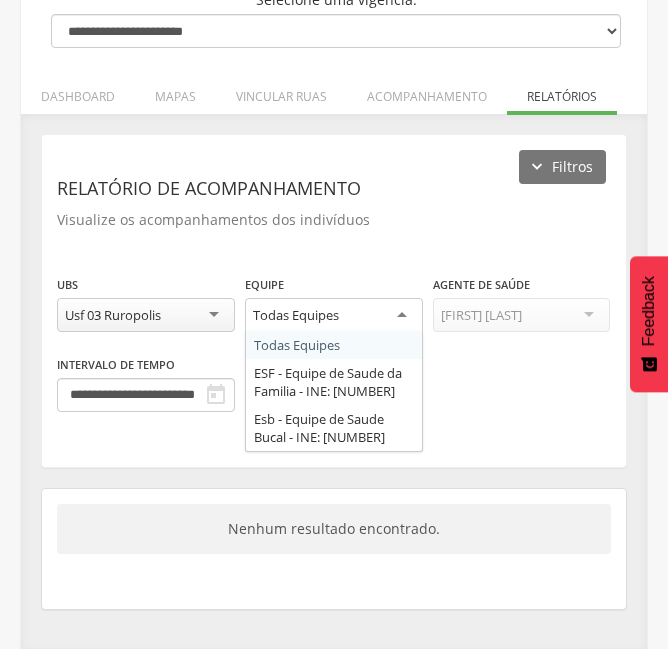 click on "Todas Equipes" at bounding box center [334, 316] 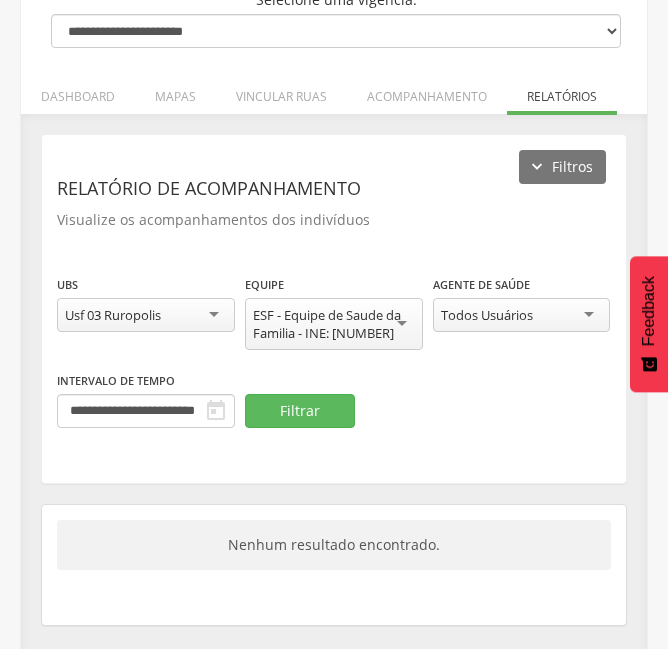 drag, startPoint x: 487, startPoint y: 324, endPoint x: 492, endPoint y: 307, distance: 17.720045 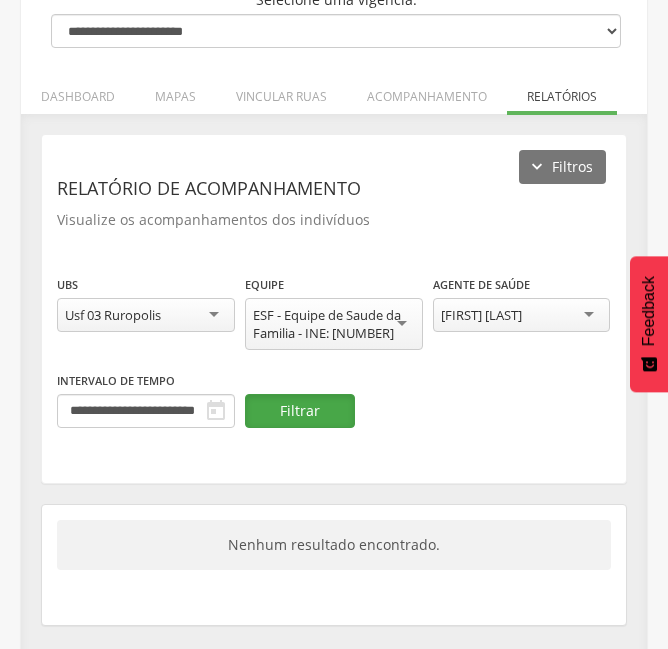 click on "Filtrar" at bounding box center [300, 411] 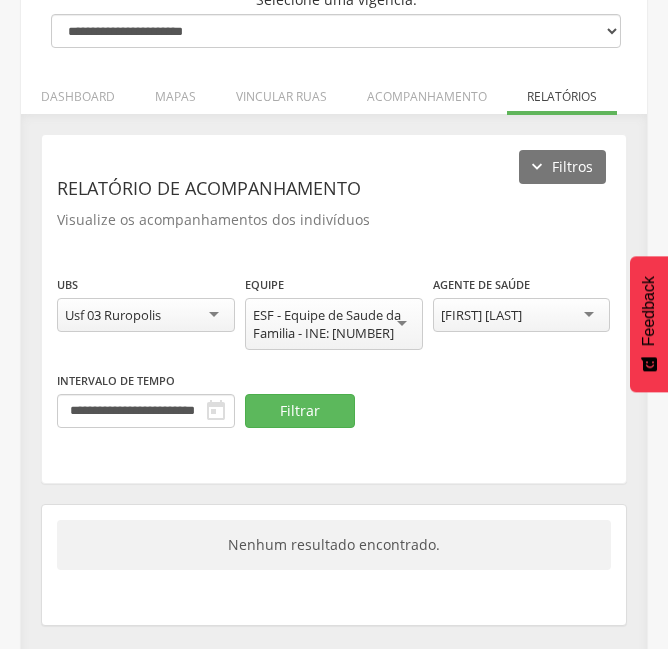 click on "[FIRST] [LAST]" at bounding box center [481, 315] 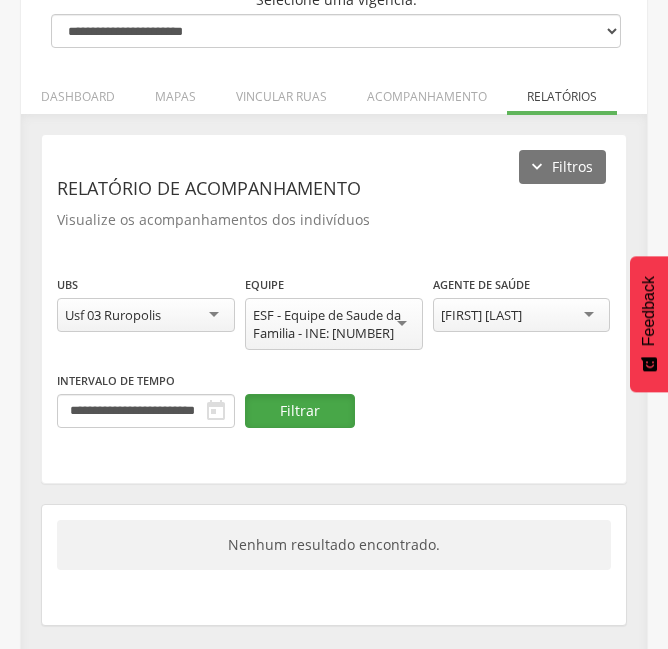 click on "Filtrar" at bounding box center (300, 411) 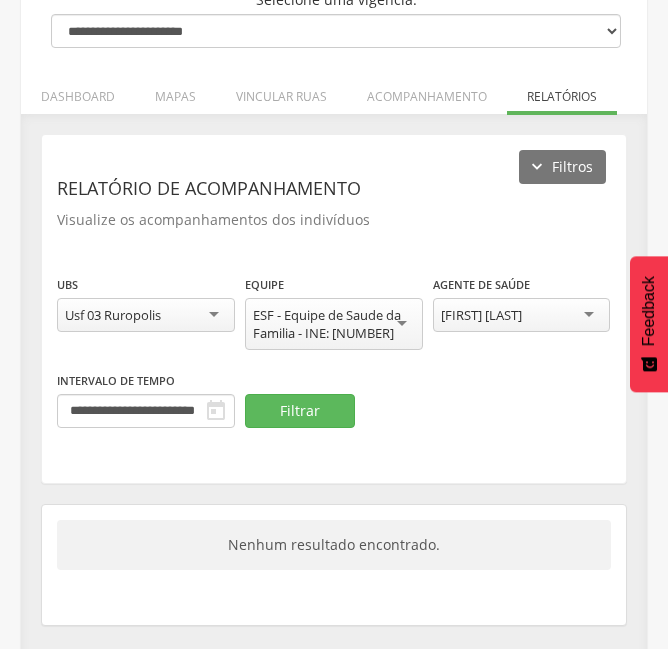 click on "[FIRST] [LAST]" at bounding box center (481, 315) 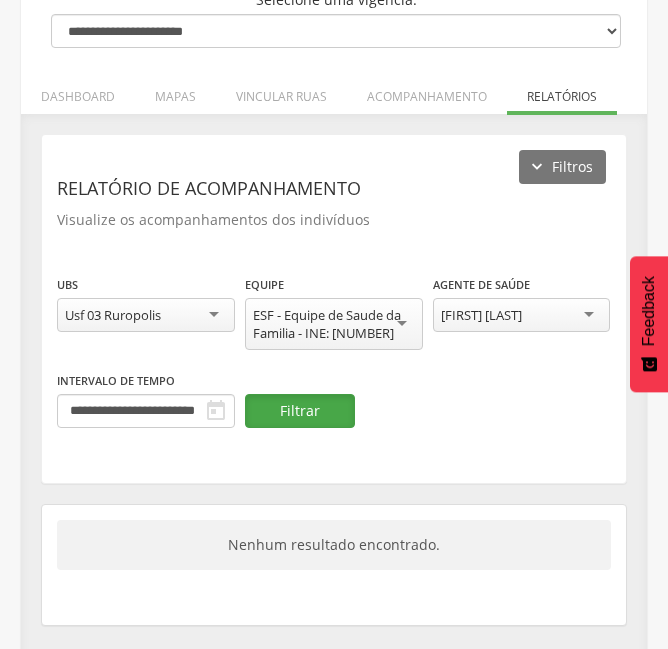 click on "Filtrar" at bounding box center [300, 411] 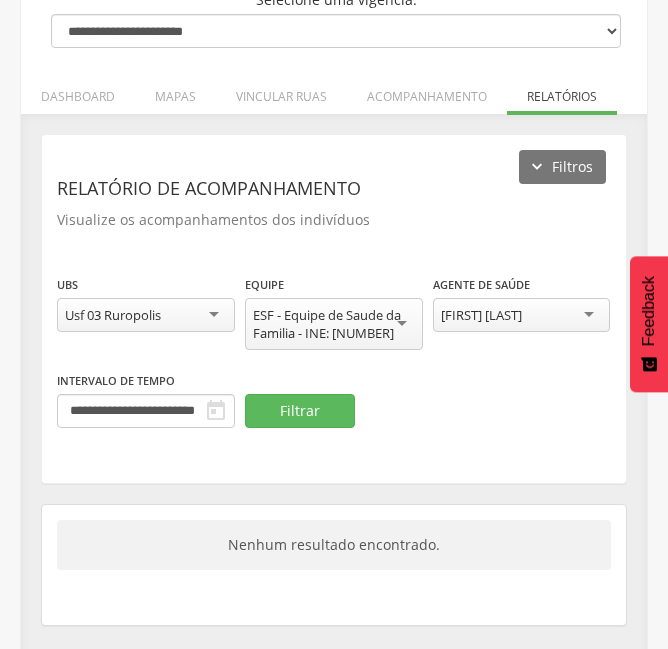 click on "[FIRST] [LAST]" at bounding box center (481, 315) 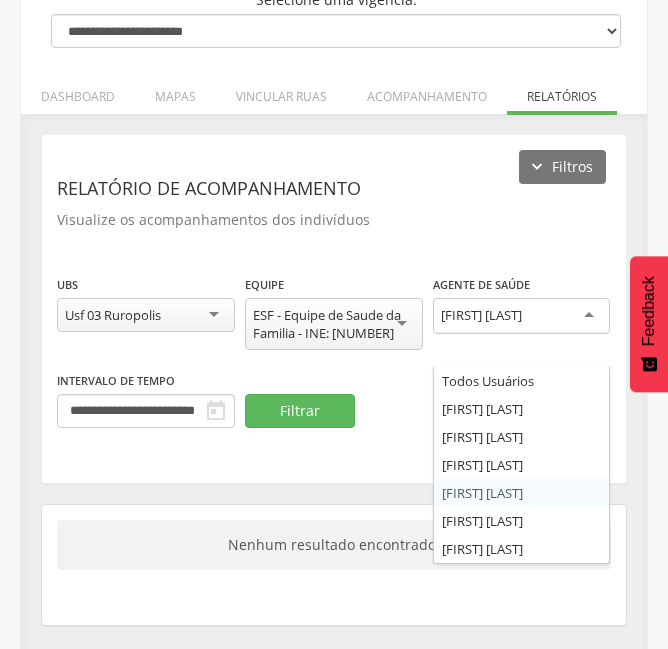 scroll, scrollTop: 0, scrollLeft: 0, axis: both 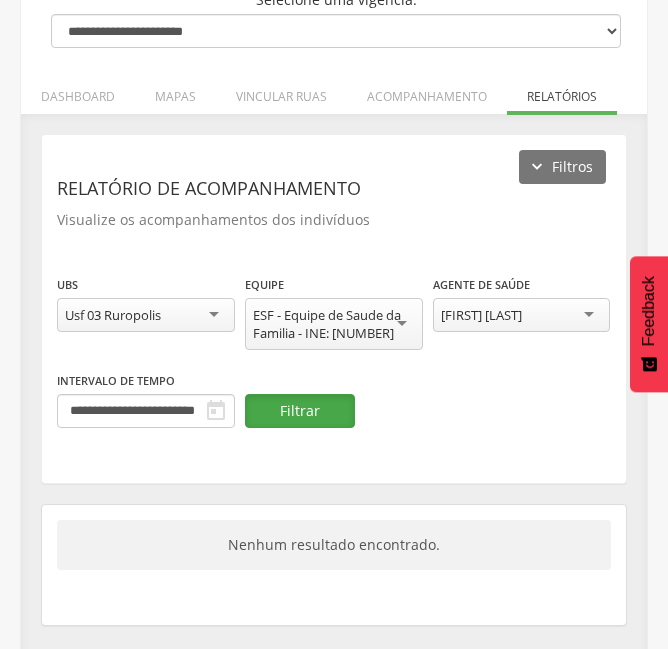 click on "Filtrar" at bounding box center [300, 411] 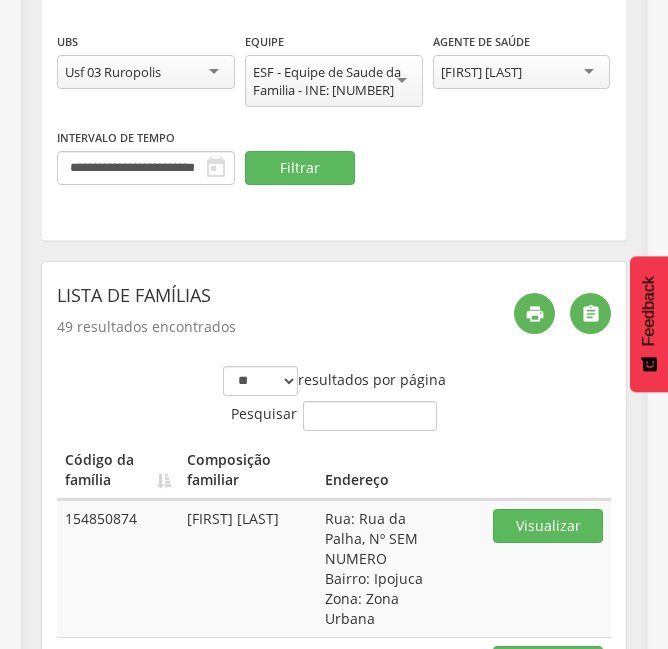 scroll, scrollTop: 516, scrollLeft: 0, axis: vertical 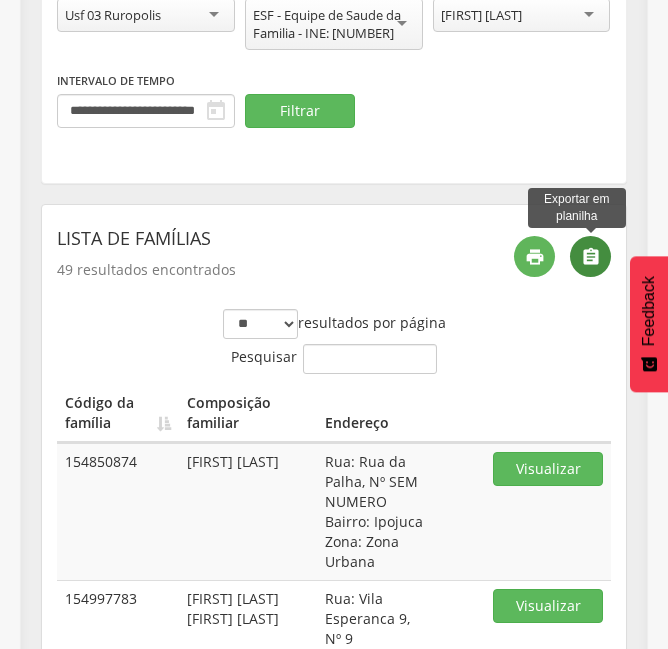 click on "" at bounding box center (591, 257) 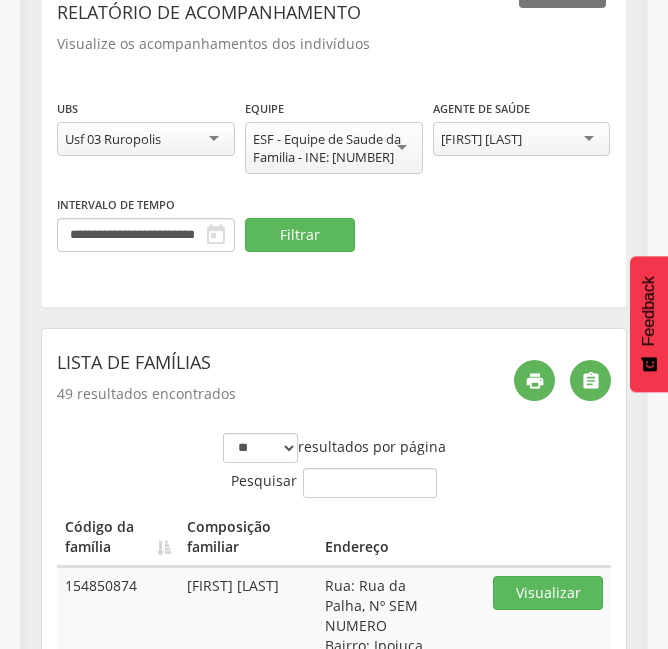 scroll, scrollTop: 416, scrollLeft: 0, axis: vertical 